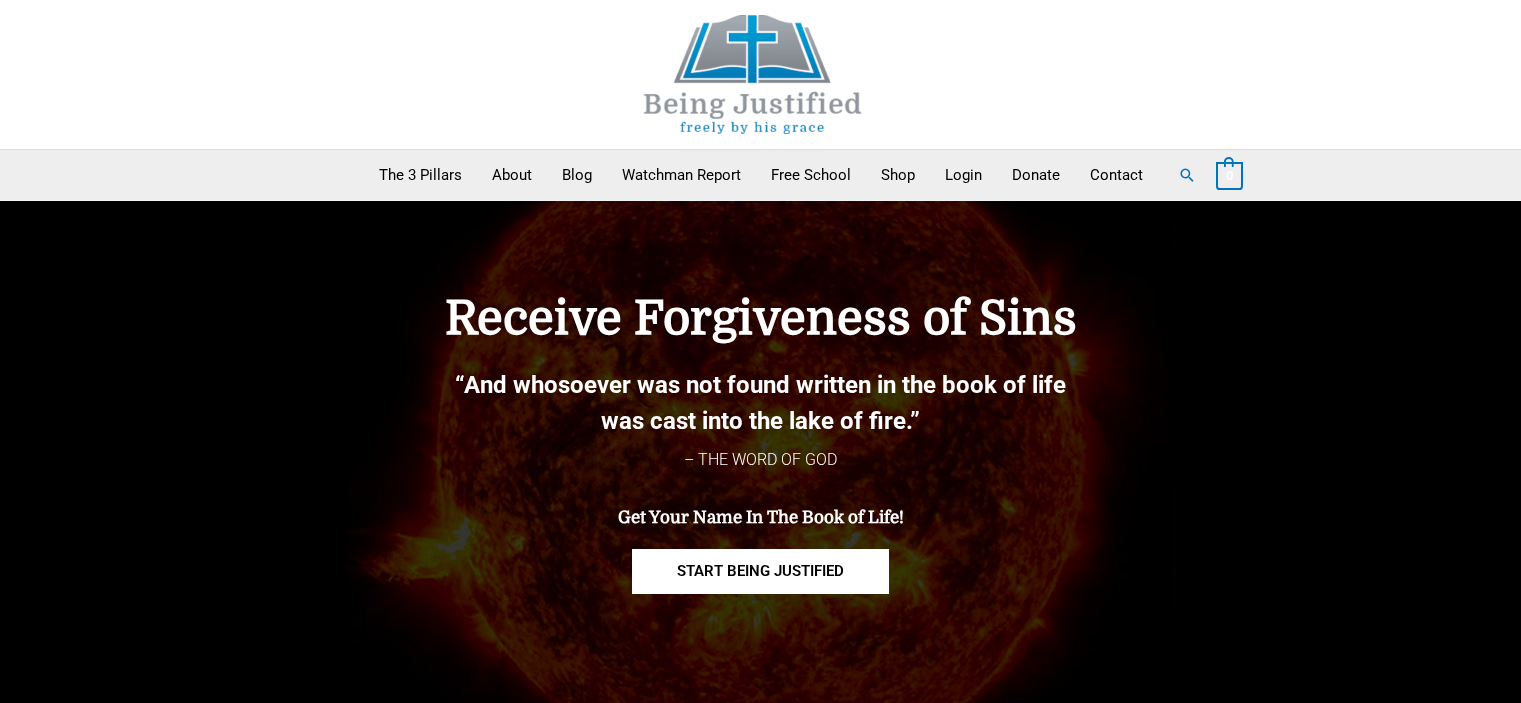 click at bounding box center [761, 74] 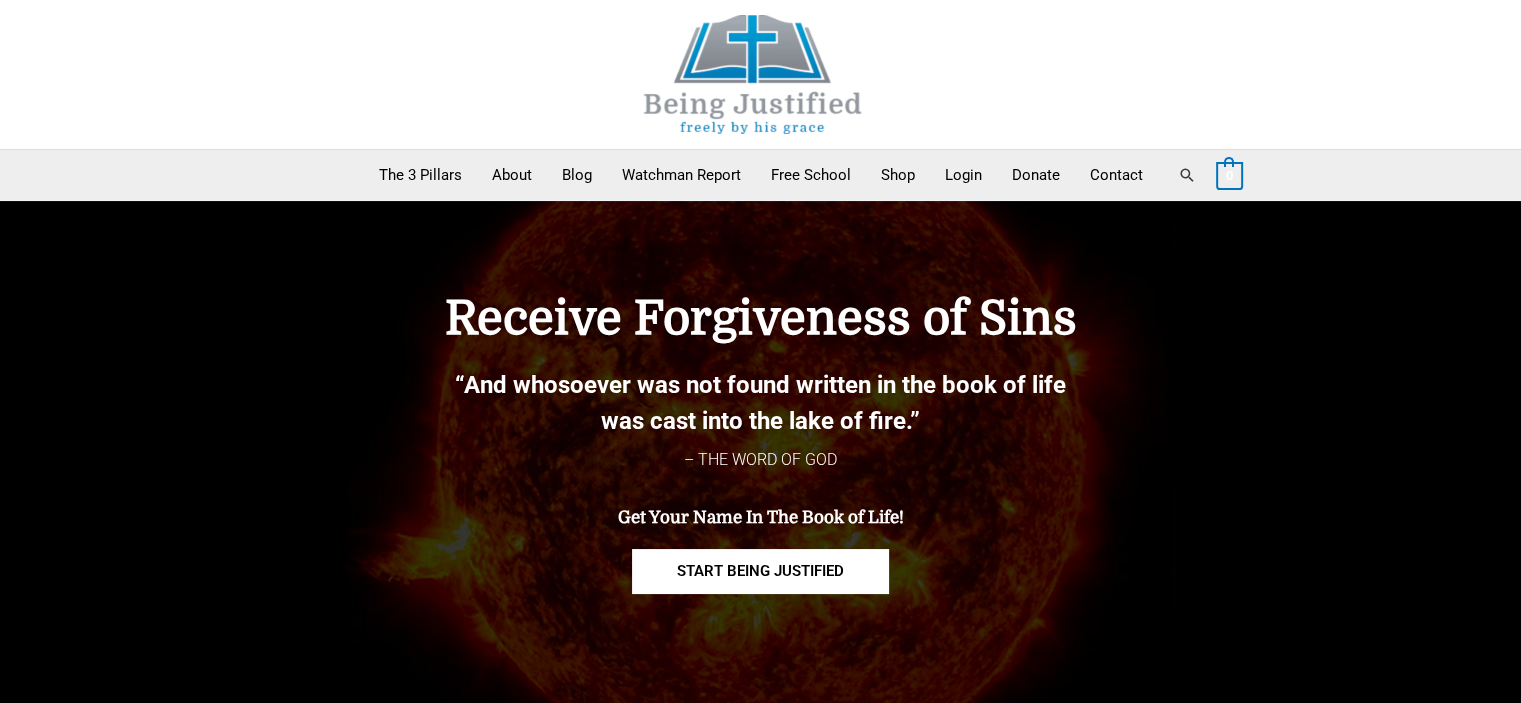 click on "Search" at bounding box center [1187, 175] 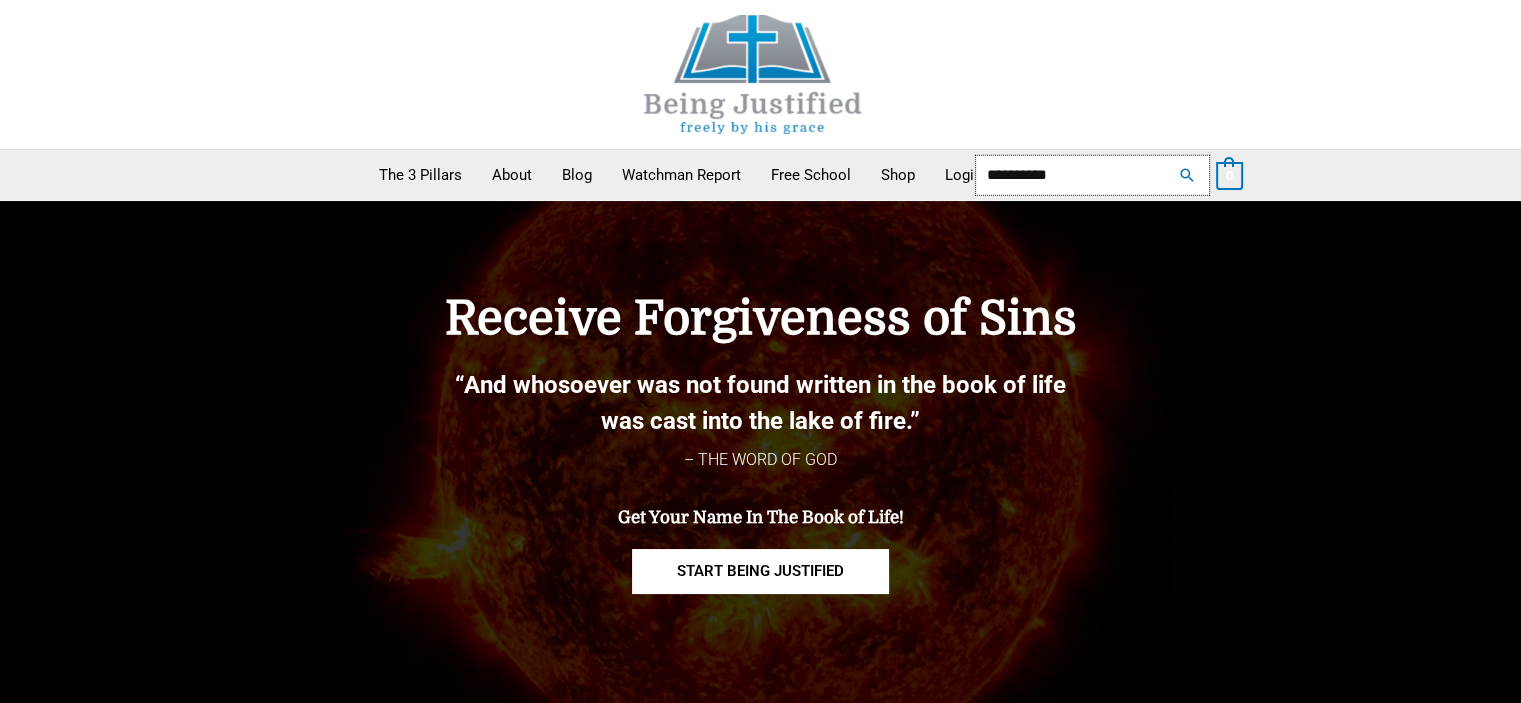 type on "**********" 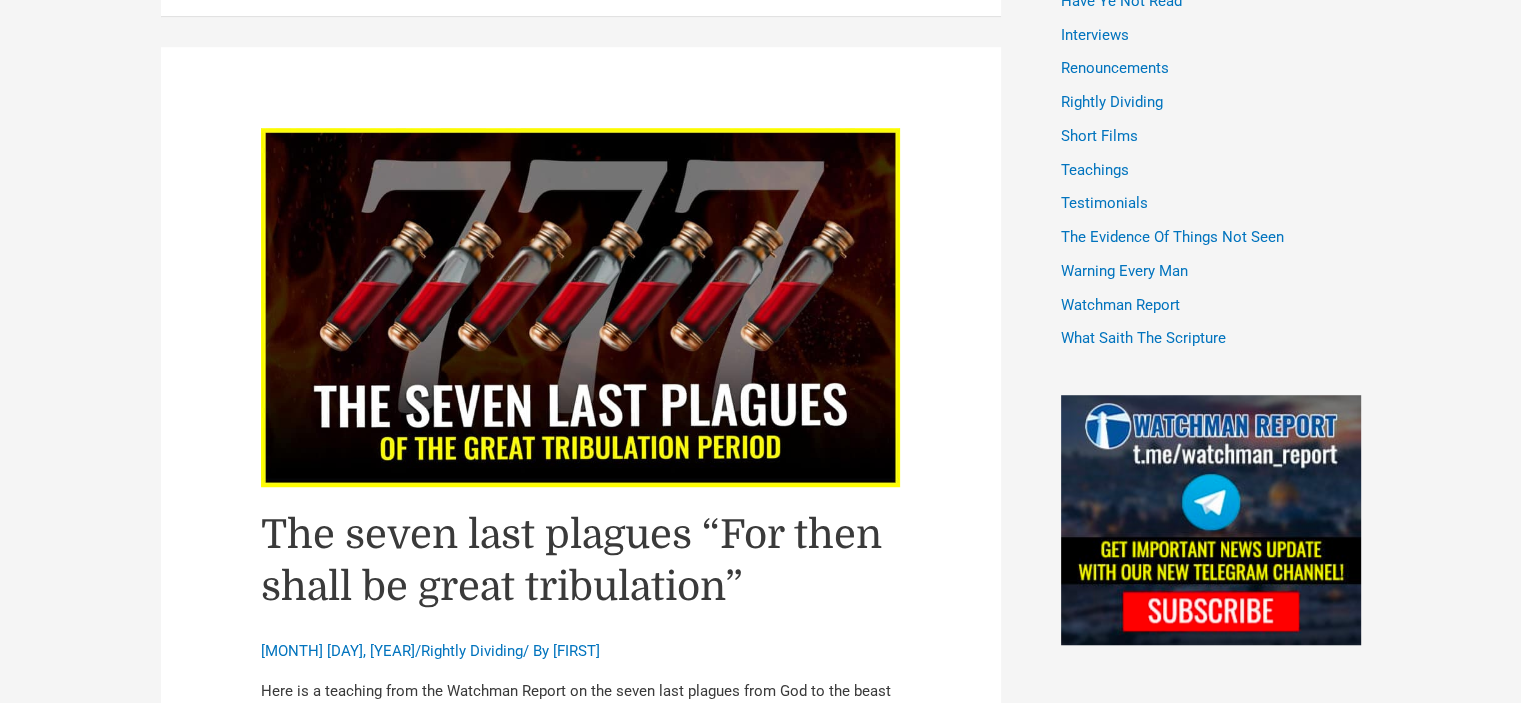 scroll, scrollTop: 1400, scrollLeft: 0, axis: vertical 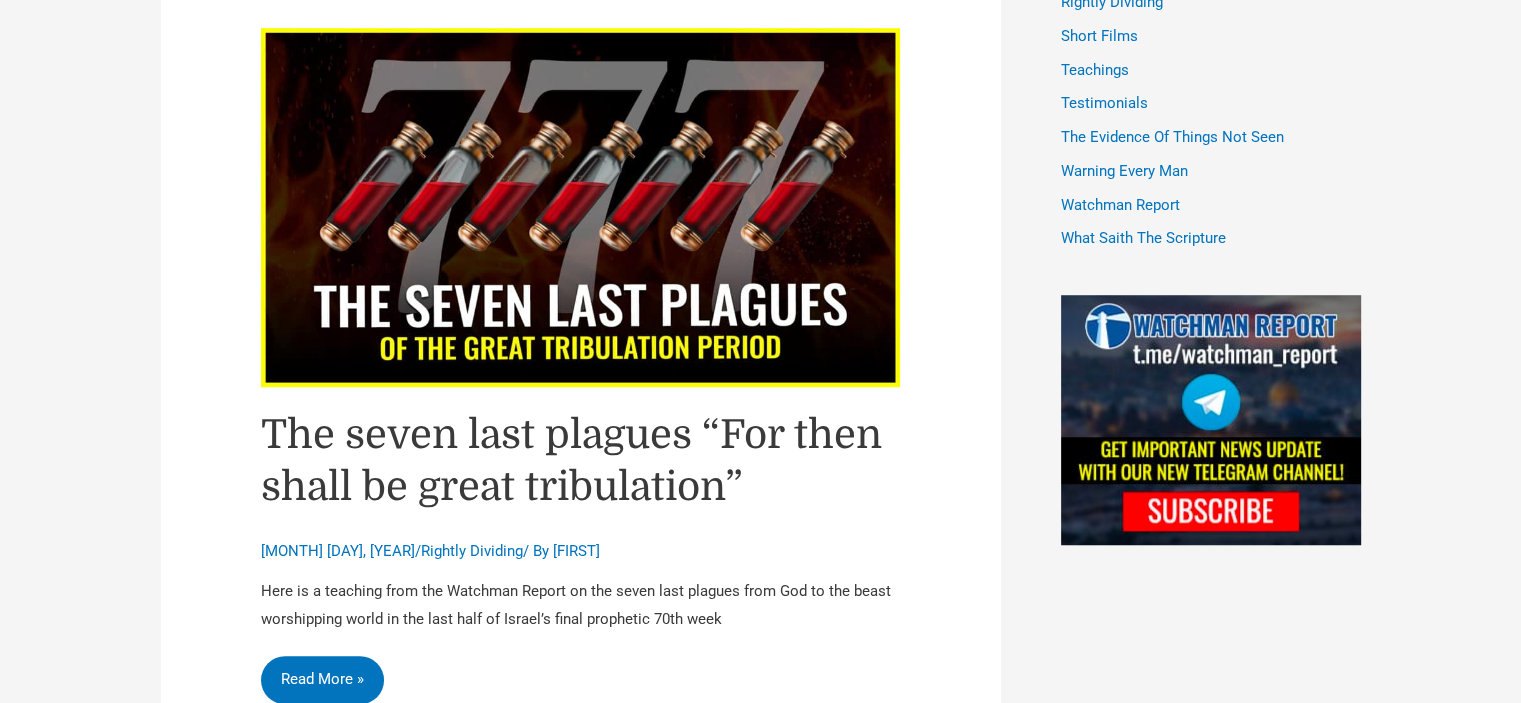 click on "The seven last plagues “For then shall be great tribulation”" at bounding box center (571, 461) 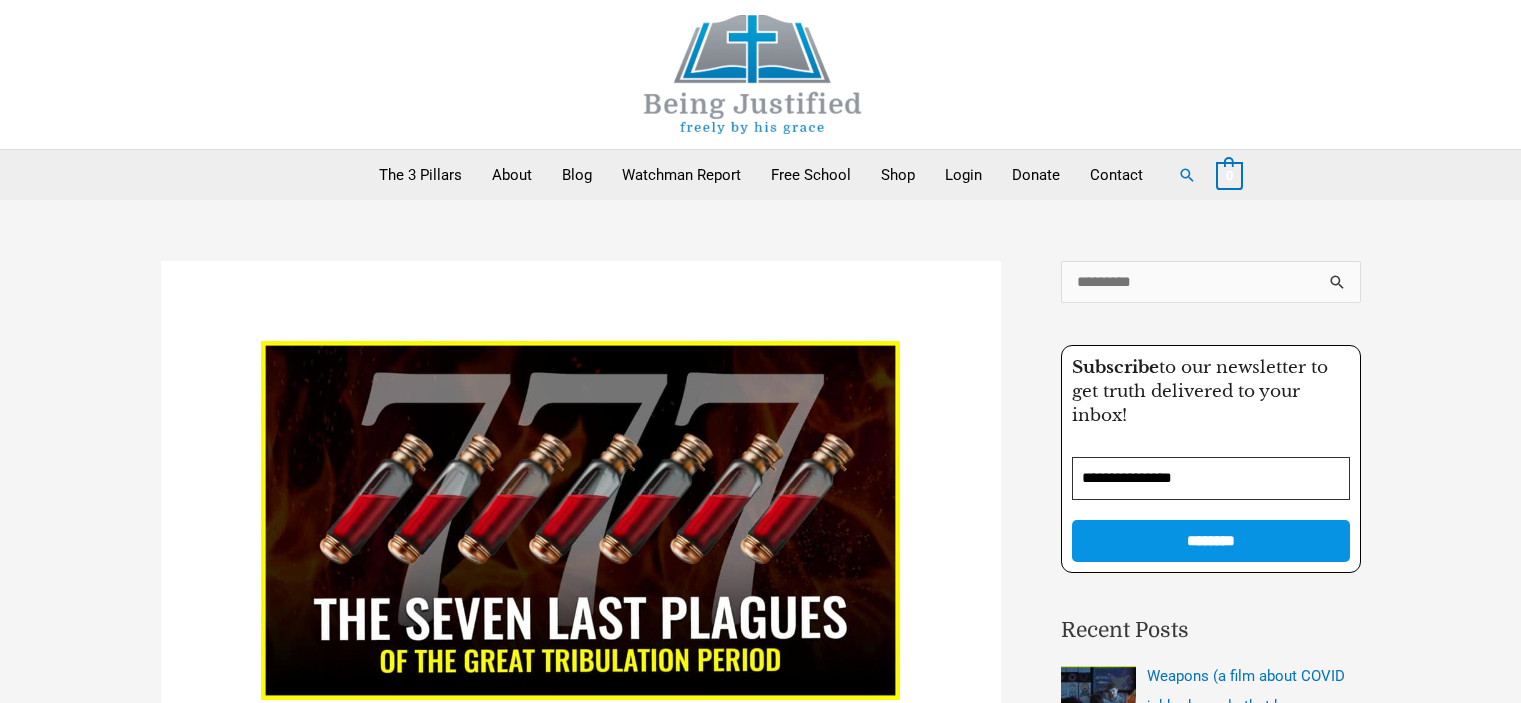scroll, scrollTop: 0, scrollLeft: 0, axis: both 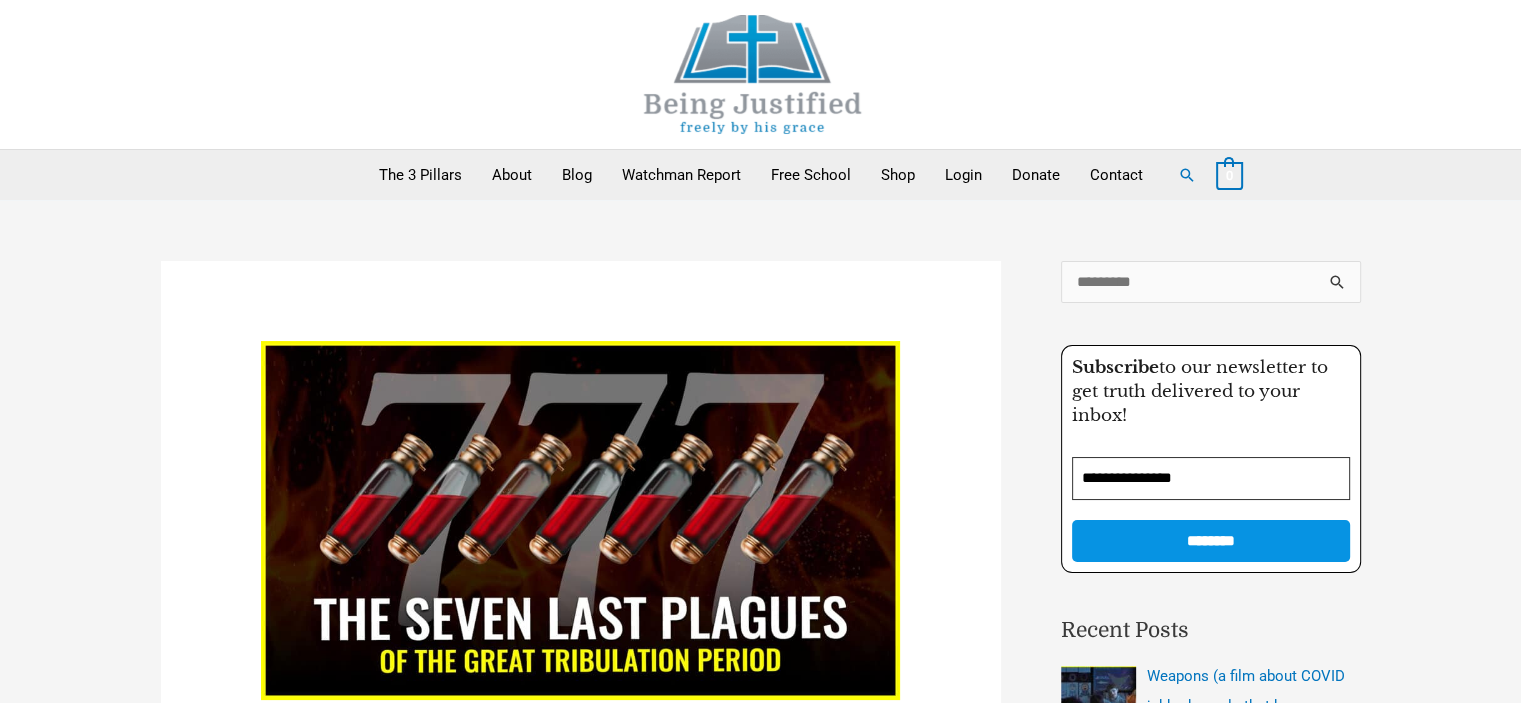 click on "The seven last plagues “For then shall be great tribulation” December 29, 2023   /  Rightly Dividing  / By
[FIRST]
Download PDF  here .
here ." at bounding box center [581, 2235] 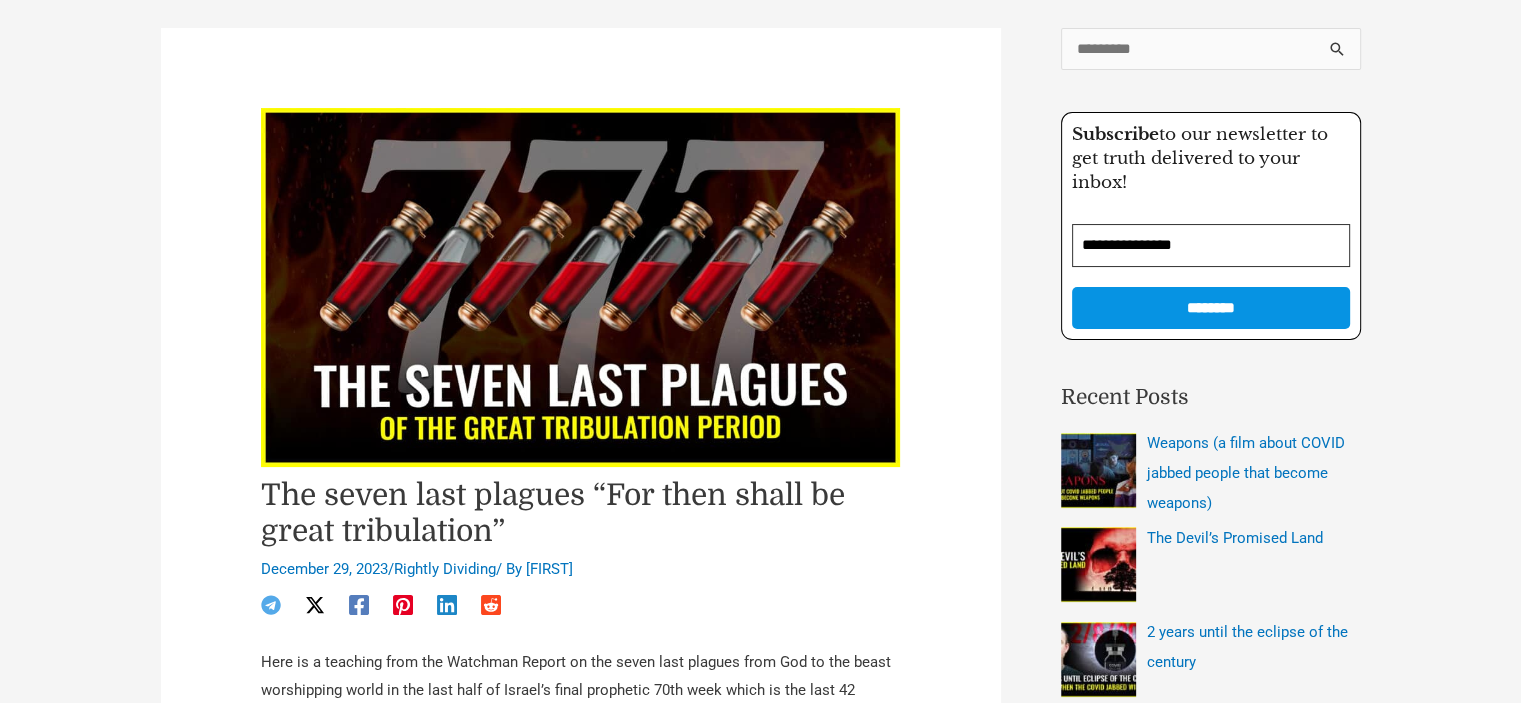 scroll, scrollTop: 400, scrollLeft: 0, axis: vertical 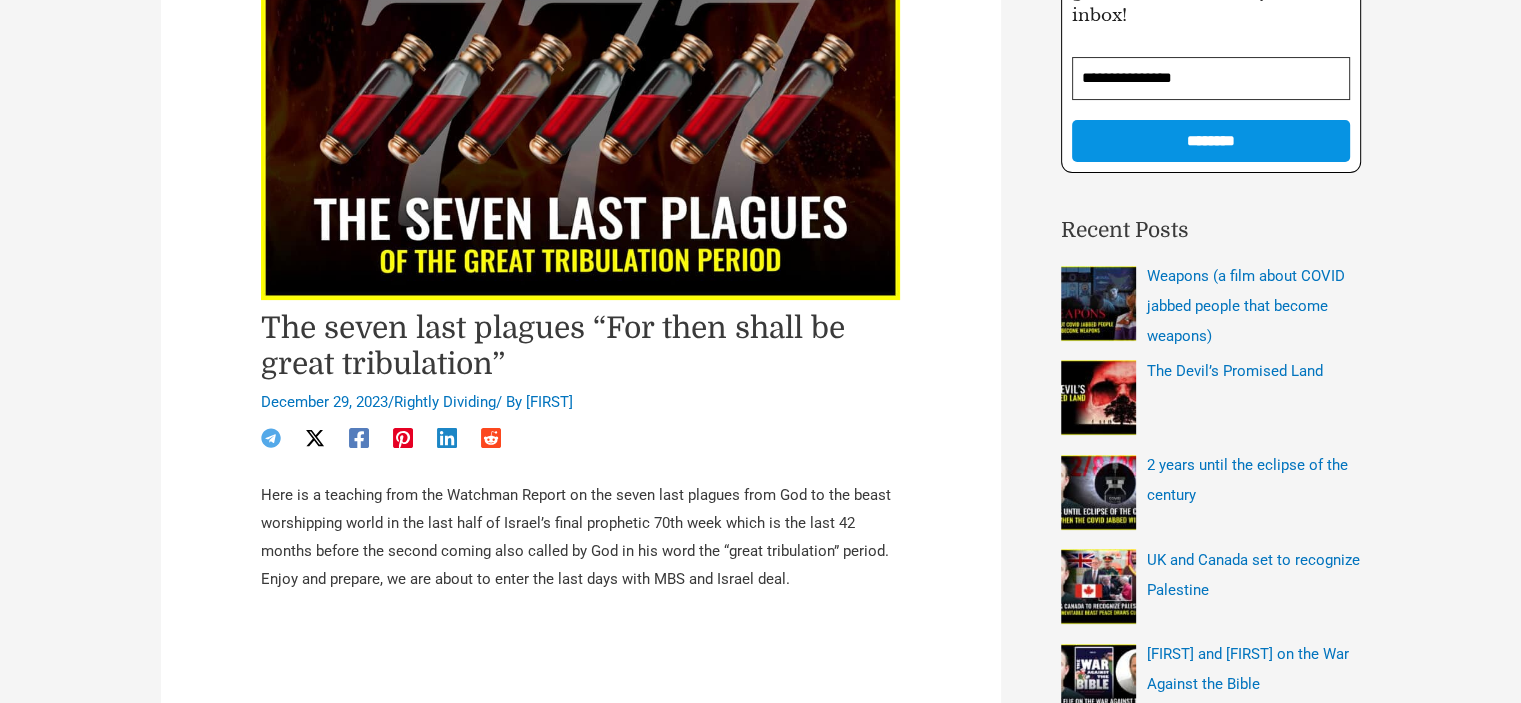 click on "The seven last plagues “For then shall be great tribulation” December 29, 2023   /  Rightly Dividing  / By
[FIRST]
Download PDF  here .
here ." at bounding box center (581, 1835) 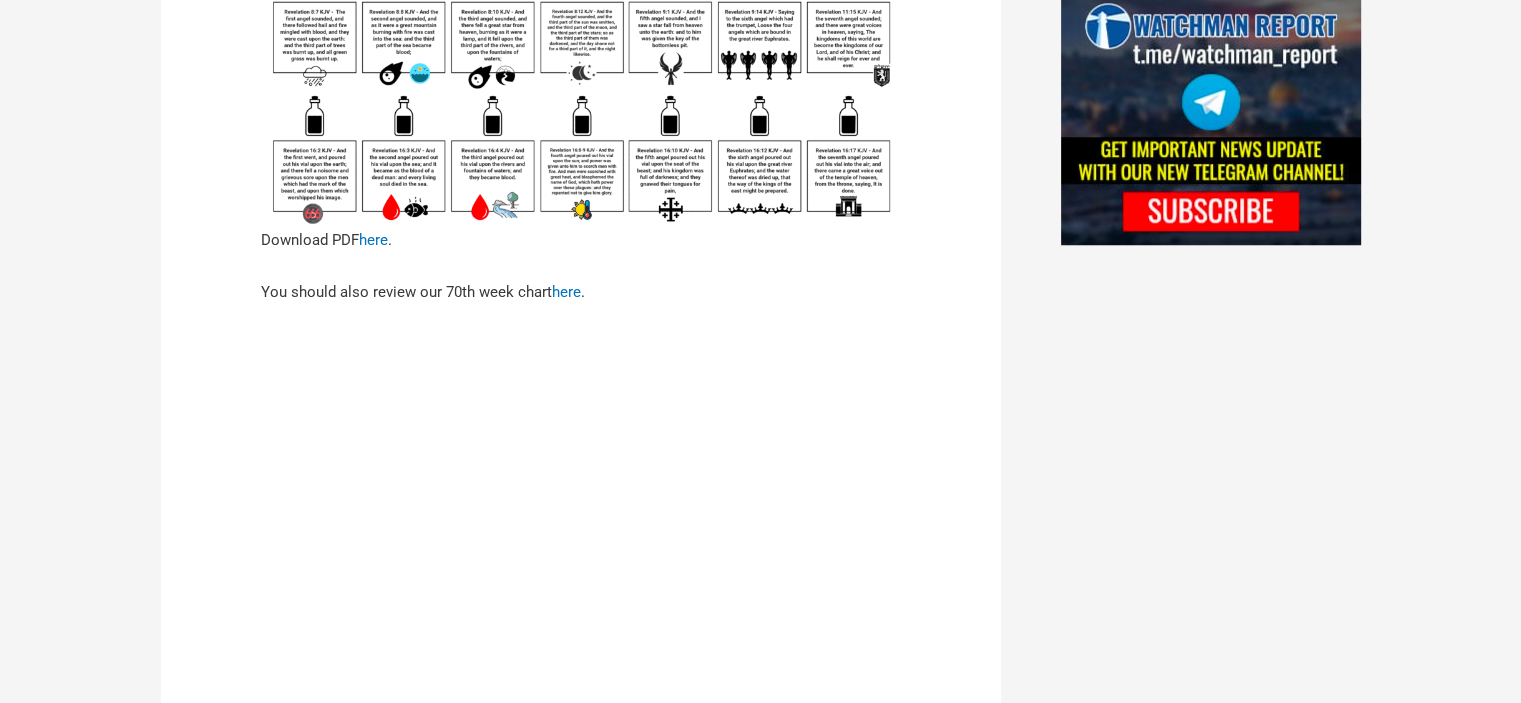 scroll, scrollTop: 1800, scrollLeft: 0, axis: vertical 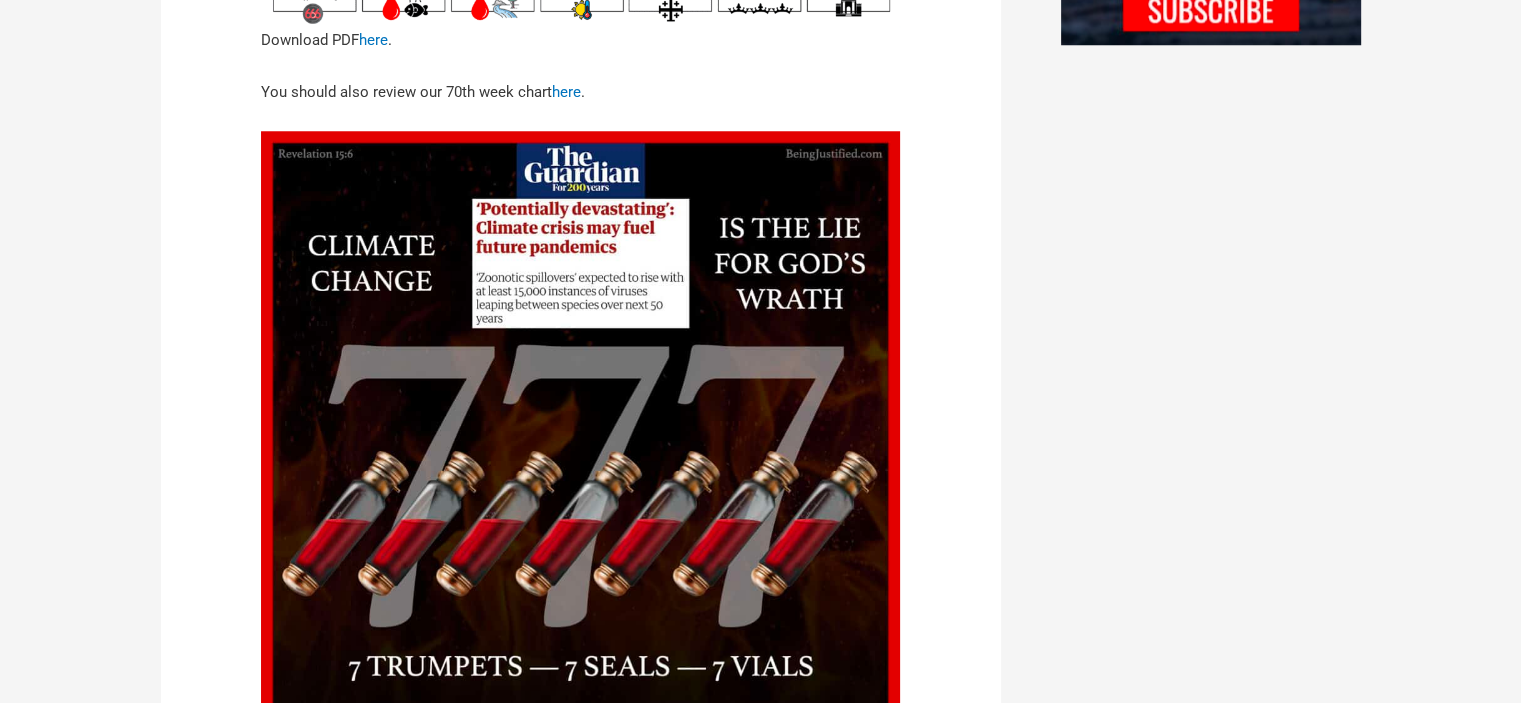 click on "The seven last plagues “For then shall be great tribulation” December 29, 2023   /  Rightly Dividing  / By
[FIRST]
Download PDF  here .
here ." at bounding box center [581, 335] 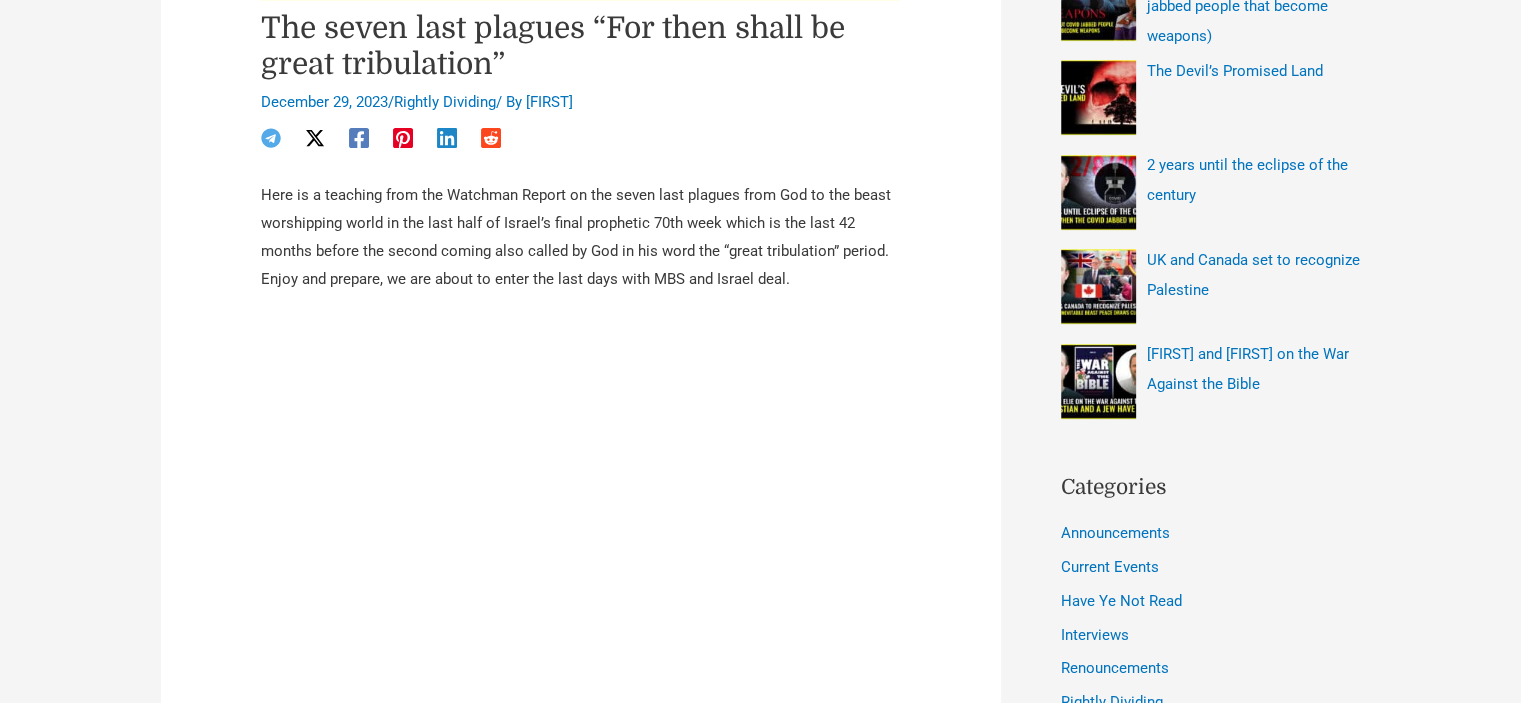 scroll, scrollTop: 700, scrollLeft: 0, axis: vertical 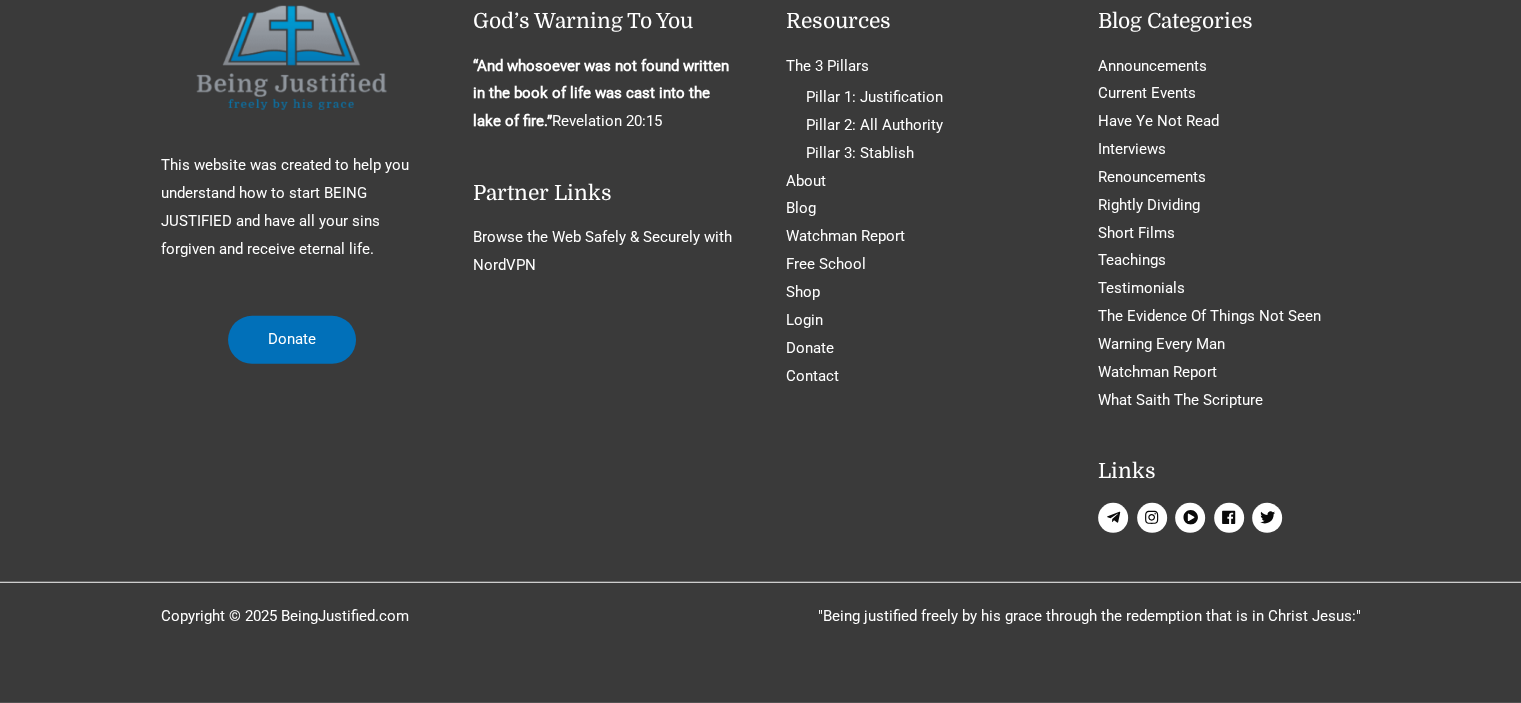 click 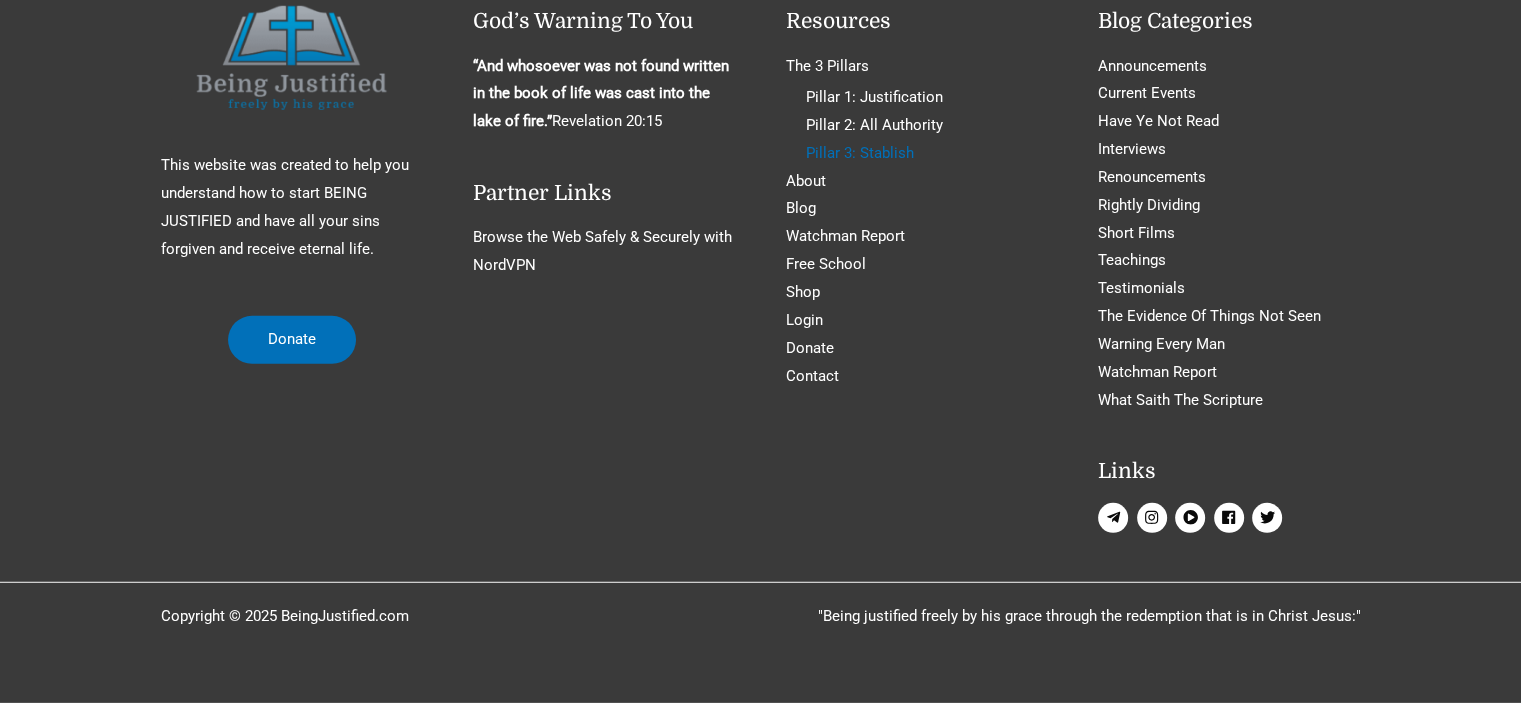 click on "Pillar 3: Stablish" at bounding box center [860, 153] 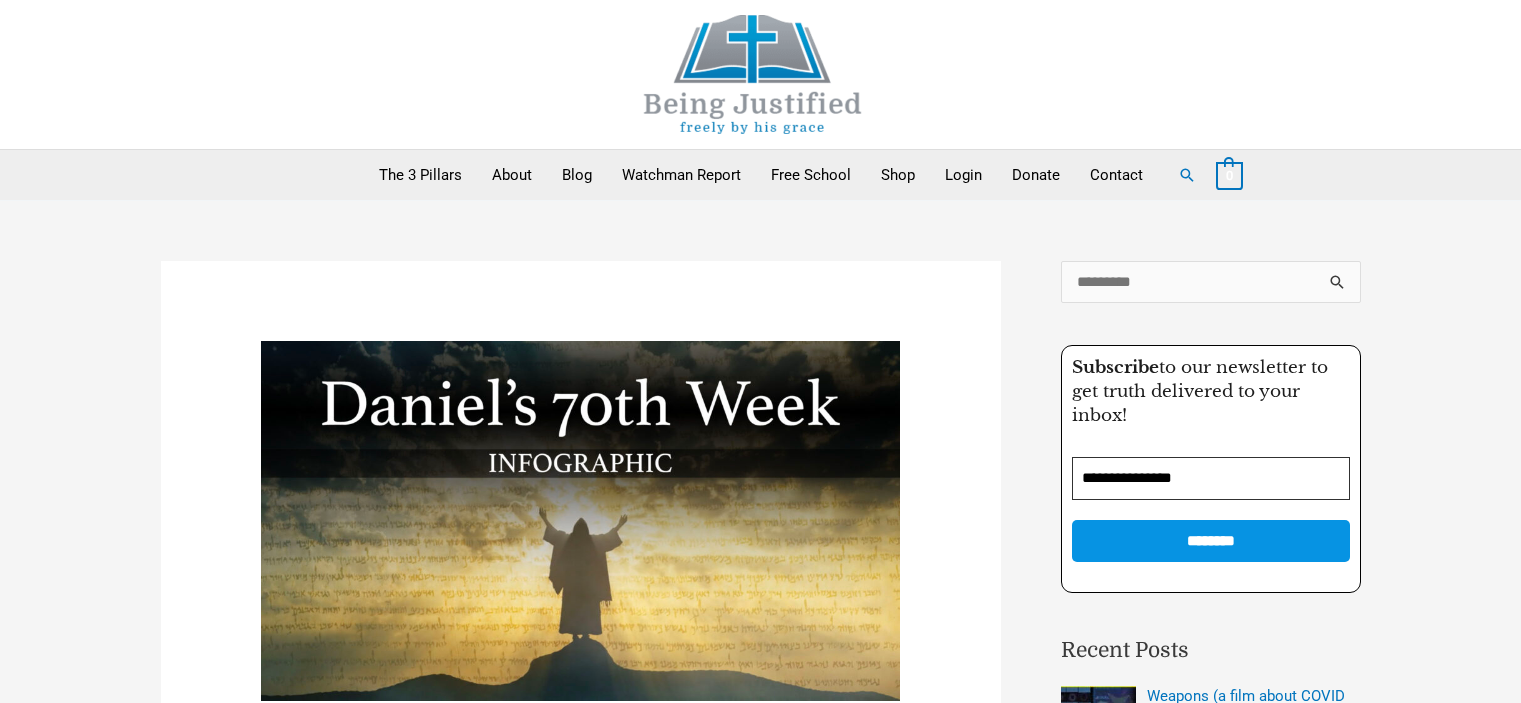 scroll, scrollTop: 0, scrollLeft: 0, axis: both 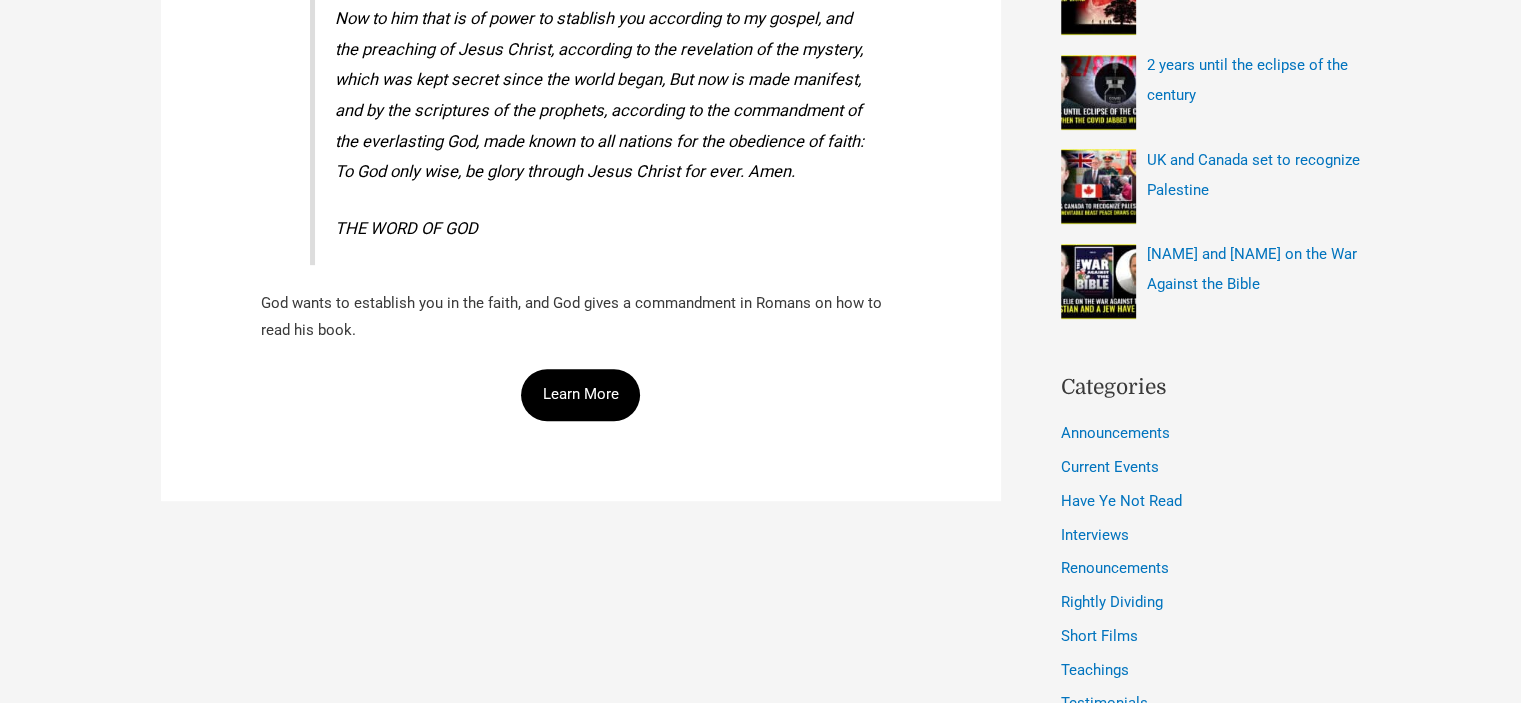 click on "Learn More" at bounding box center (581, 395) 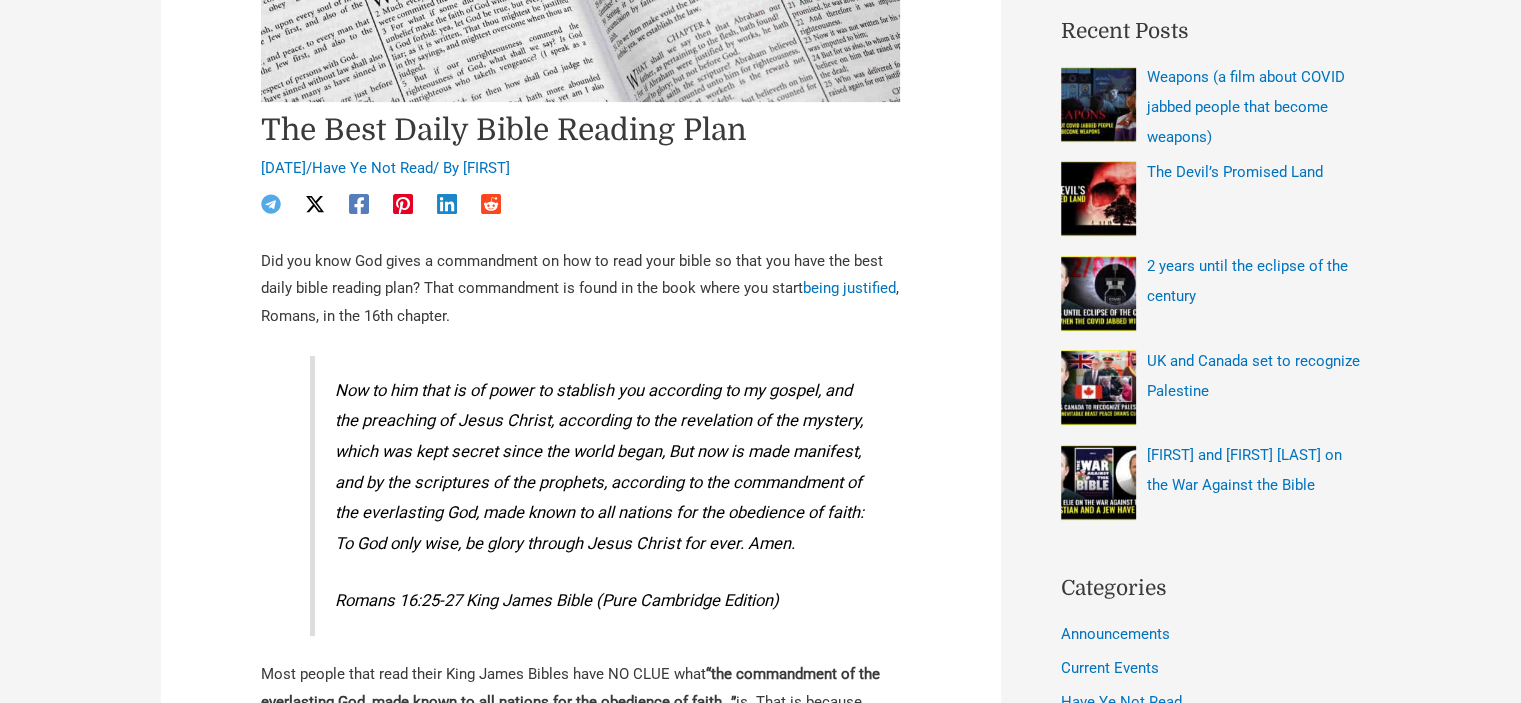 scroll, scrollTop: 600, scrollLeft: 0, axis: vertical 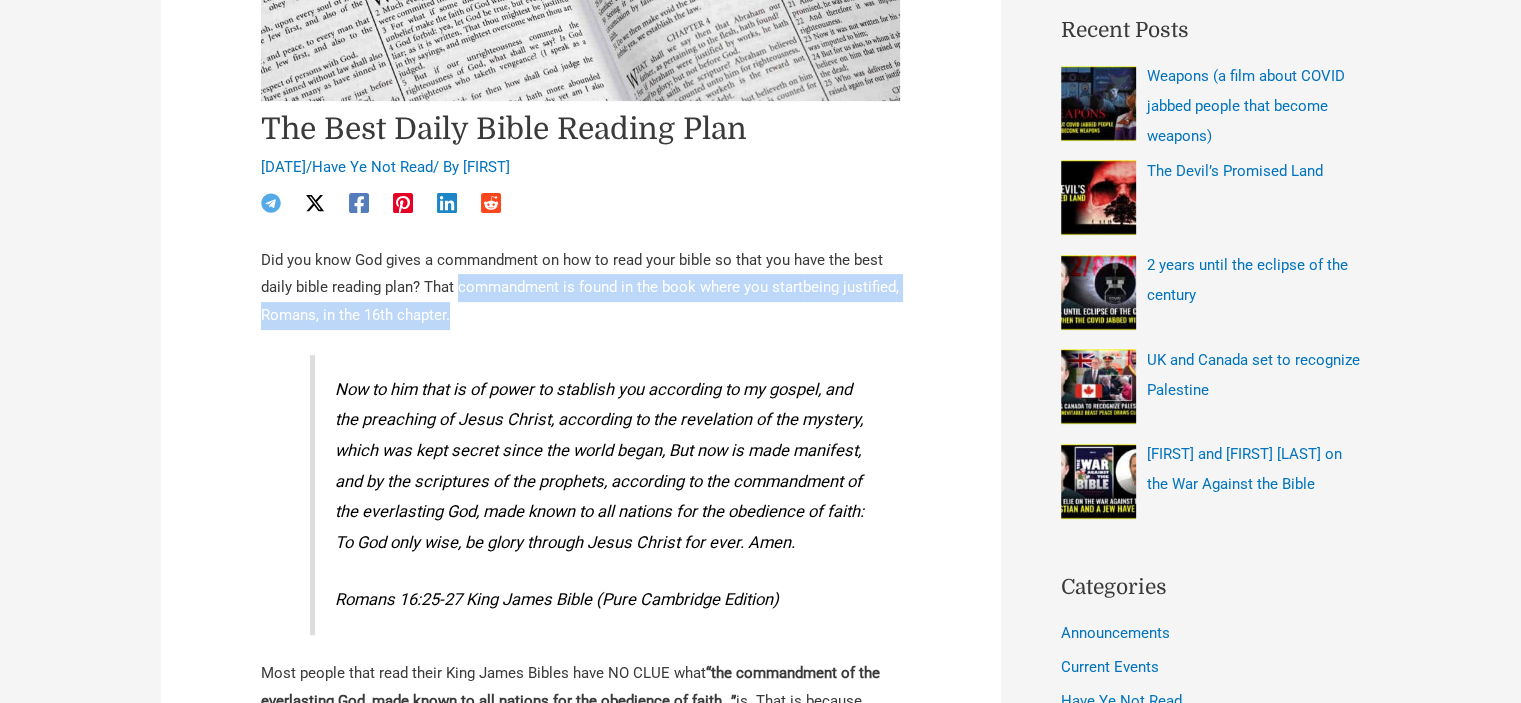 drag, startPoint x: 528, startPoint y: 314, endPoint x: 456, endPoint y: 288, distance: 76.55064 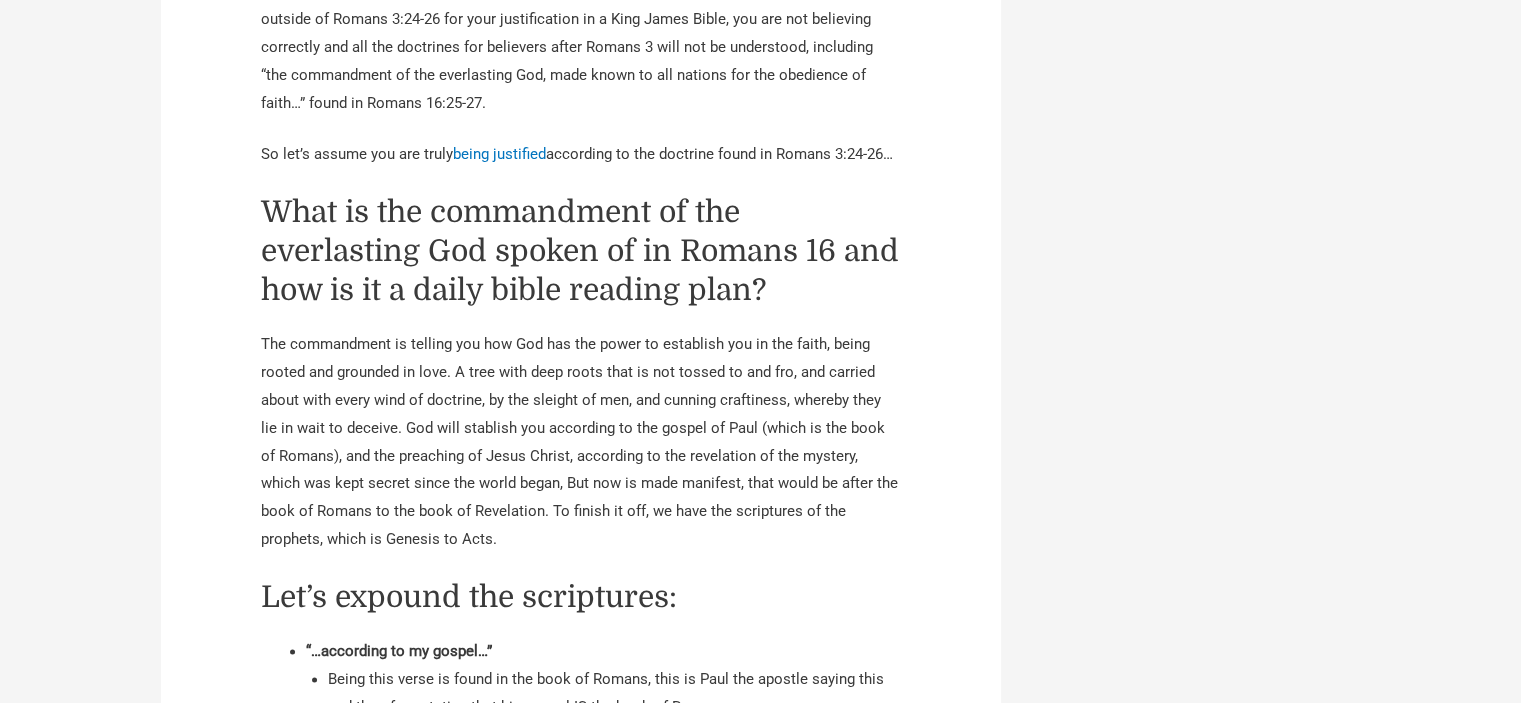 scroll, scrollTop: 2600, scrollLeft: 0, axis: vertical 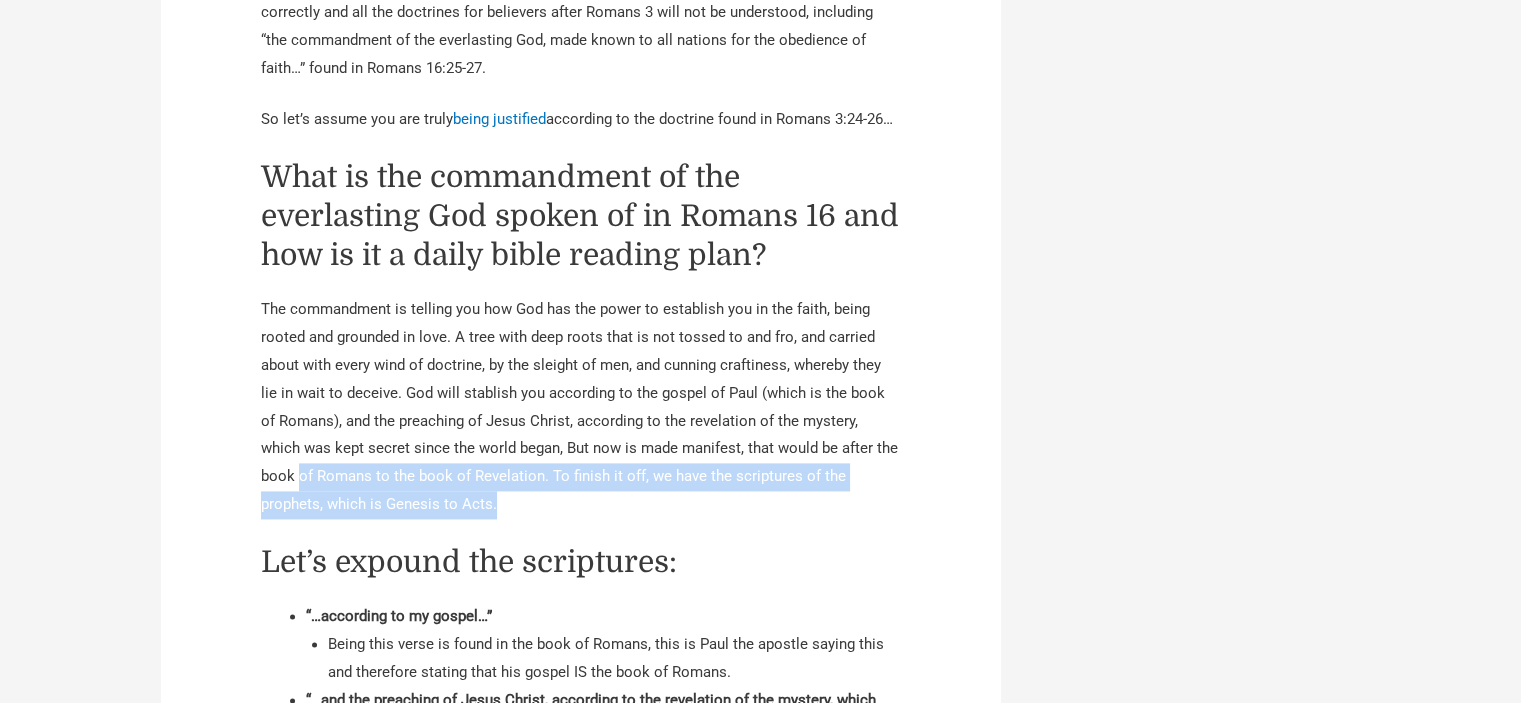 drag, startPoint x: 453, startPoint y: 515, endPoint x: 257, endPoint y: 488, distance: 197.85095 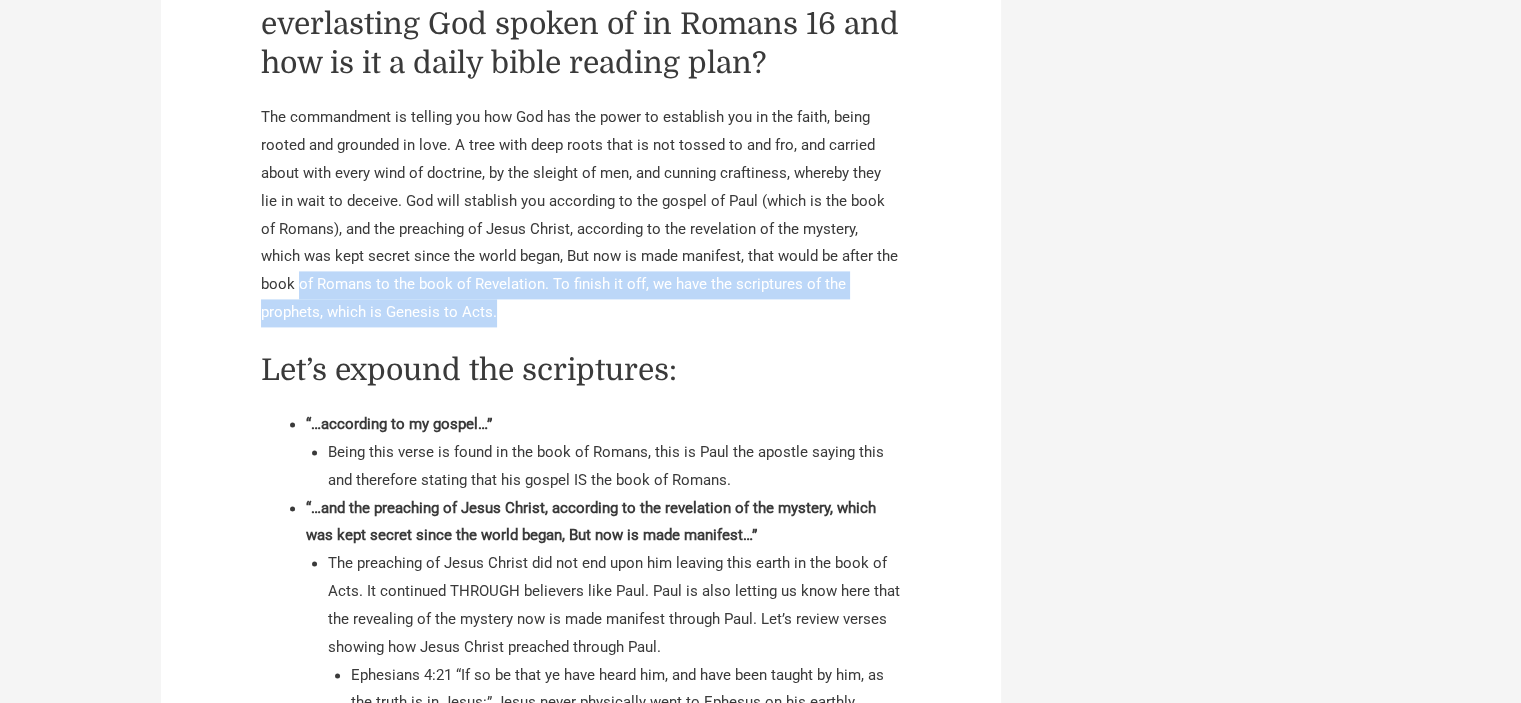 scroll, scrollTop: 2900, scrollLeft: 0, axis: vertical 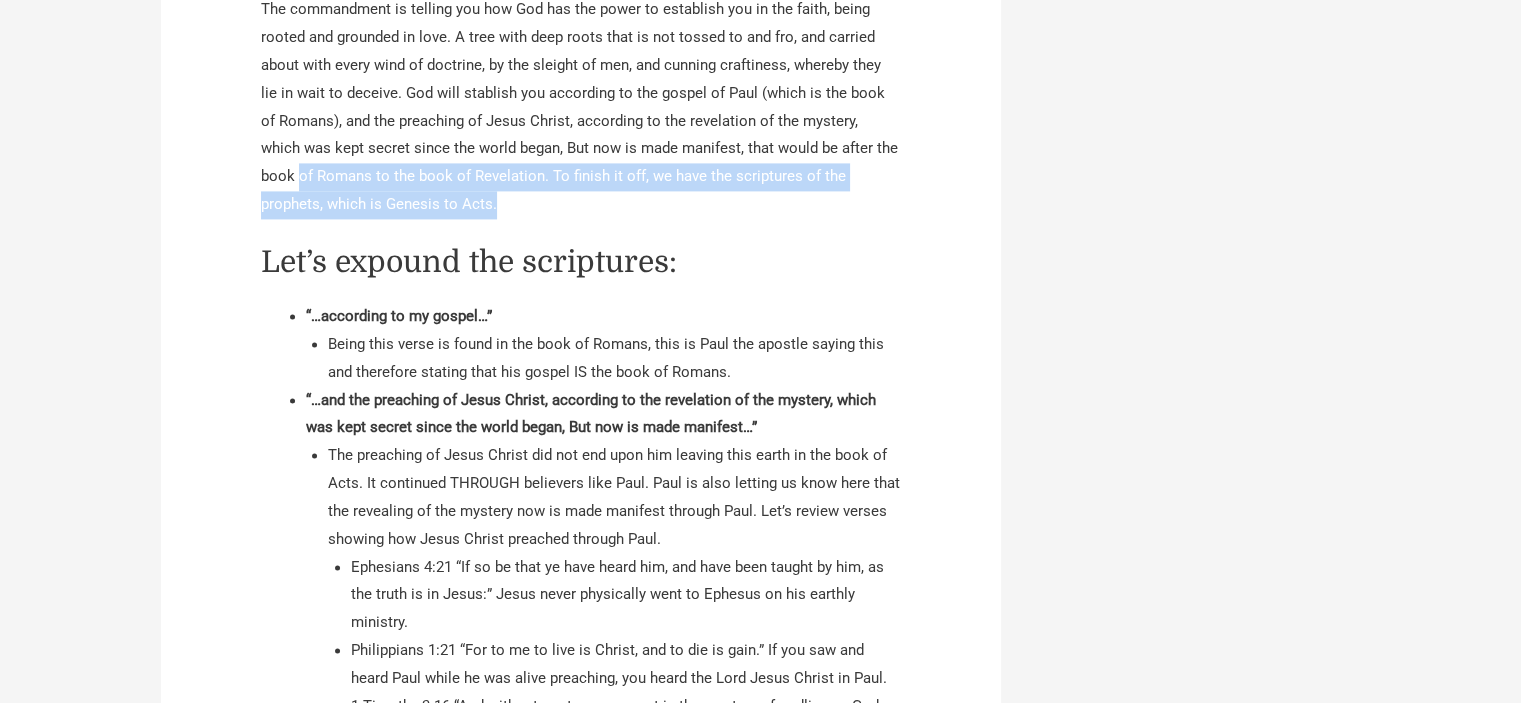 click on "The Best Daily Bible Reading Plan  January 11, 2020   /  Have Ye Not Read  / By
Marco
being justified , Romans, in the 16th chapter.
is. That is because most are NOT" at bounding box center [761, 3578] 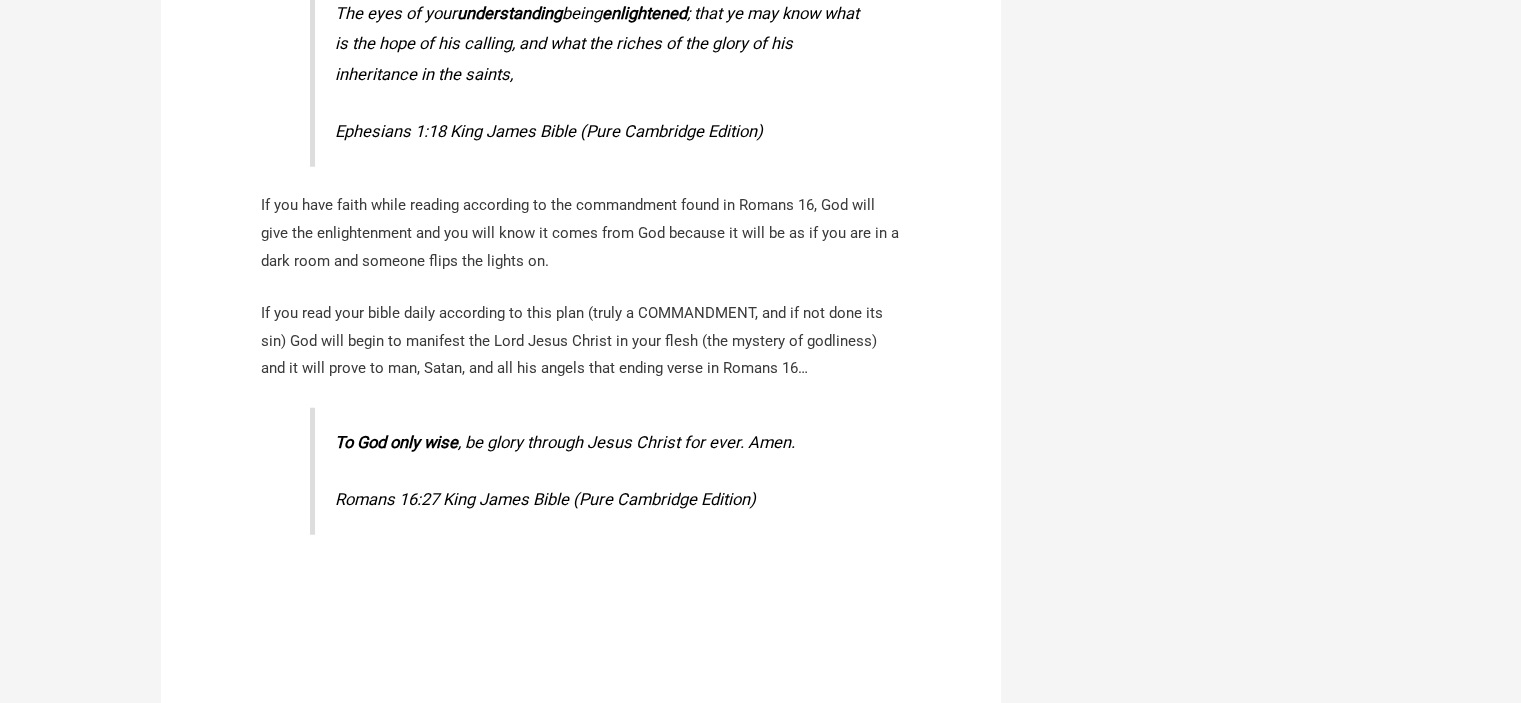 scroll, scrollTop: 5300, scrollLeft: 0, axis: vertical 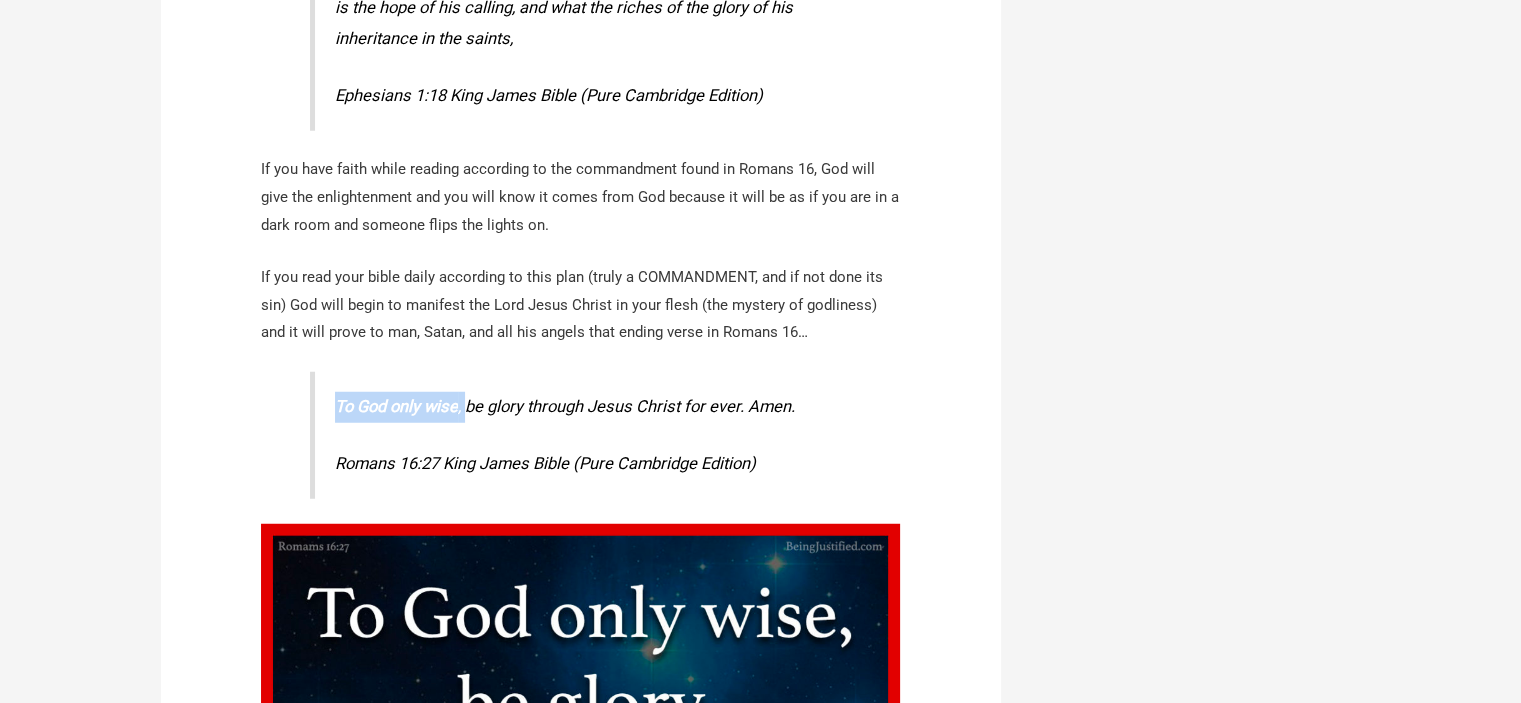 drag, startPoint x: 464, startPoint y: 407, endPoint x: 337, endPoint y: 406, distance: 127.00394 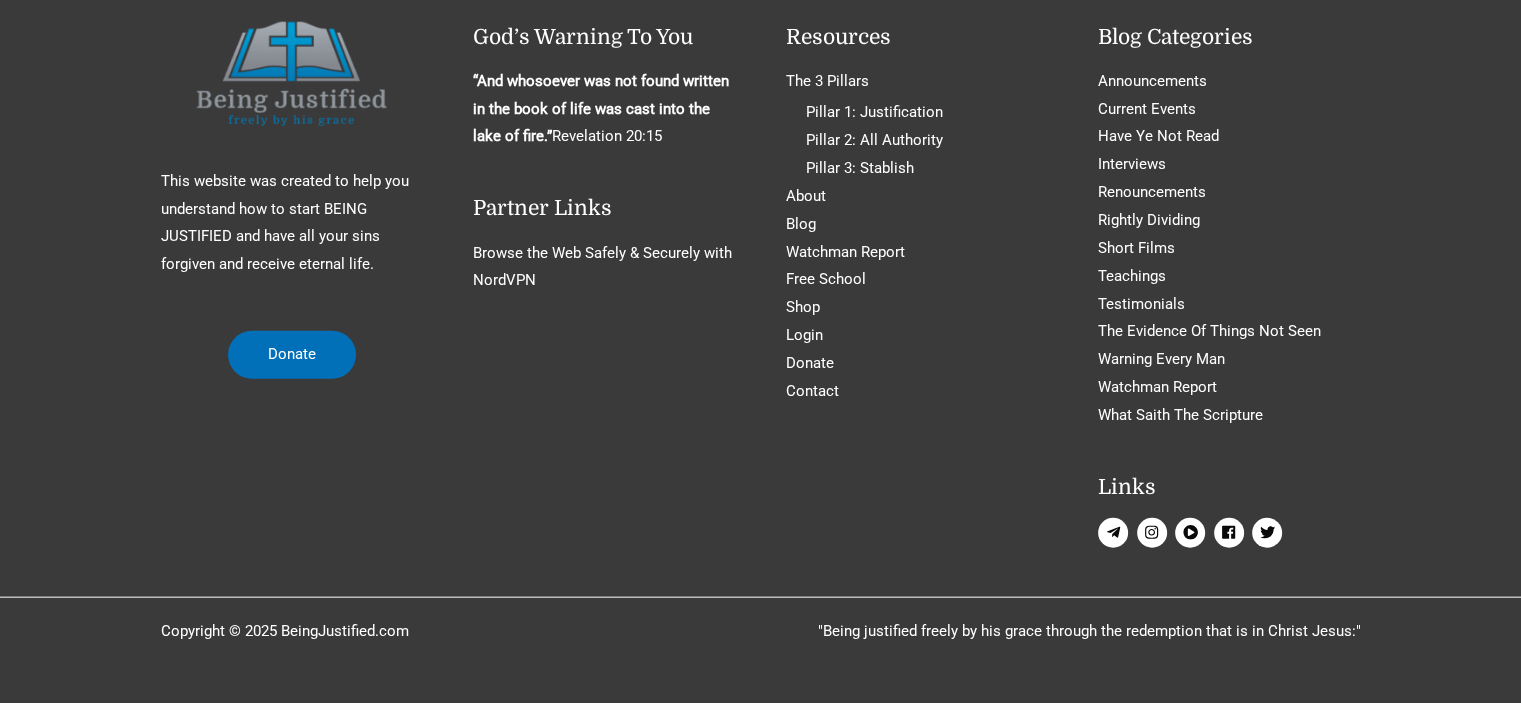 scroll, scrollTop: 12794, scrollLeft: 0, axis: vertical 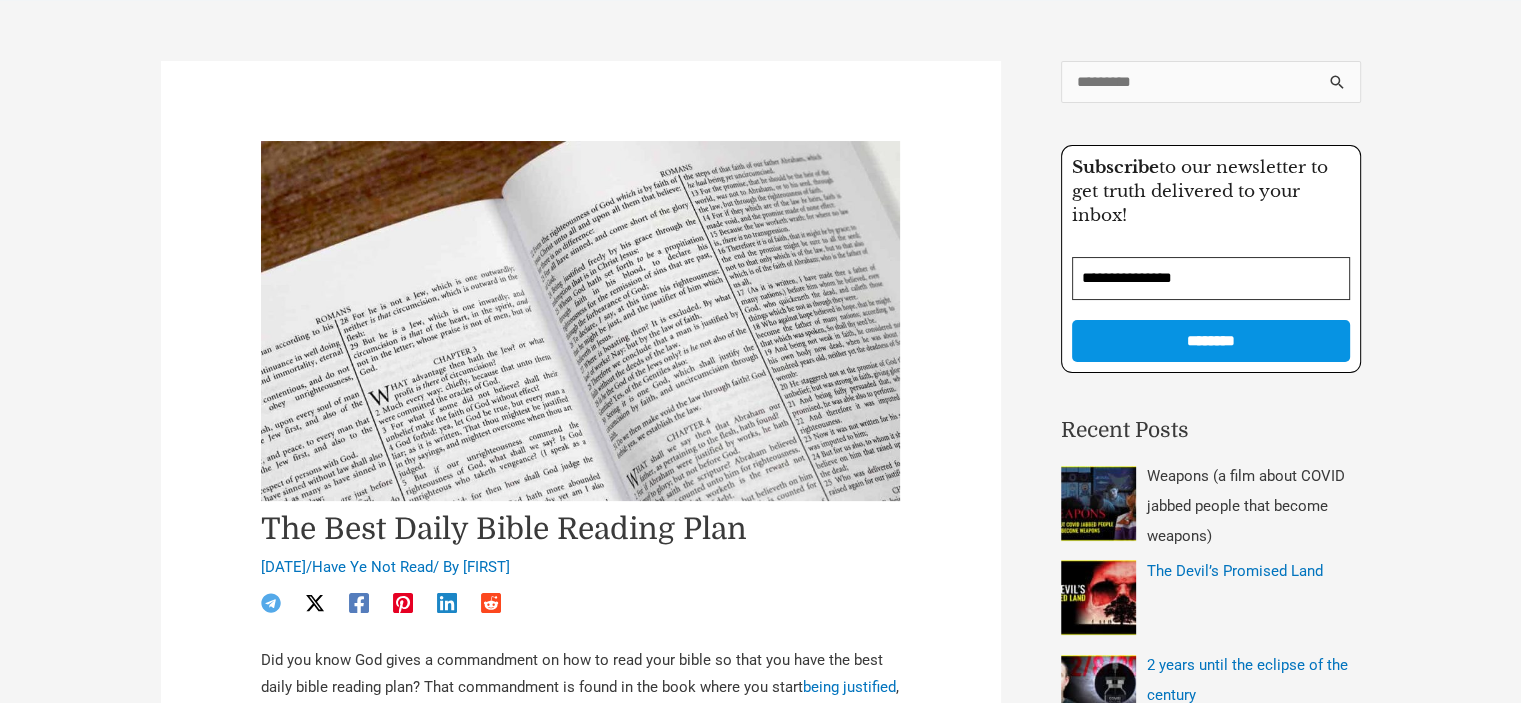 click on "Weapons (a film about COVID jabbed people that become weapons)" at bounding box center (1246, 506) 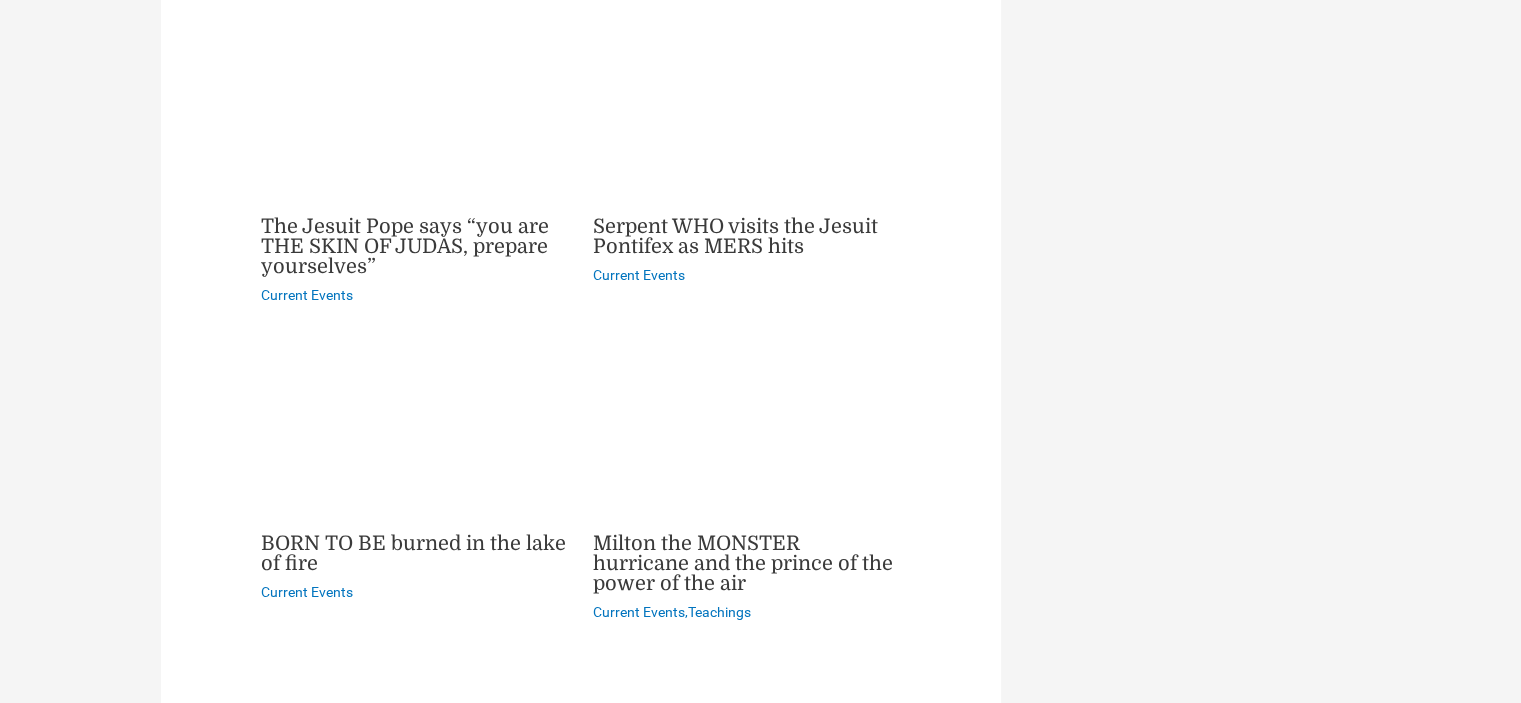 scroll, scrollTop: 4300, scrollLeft: 0, axis: vertical 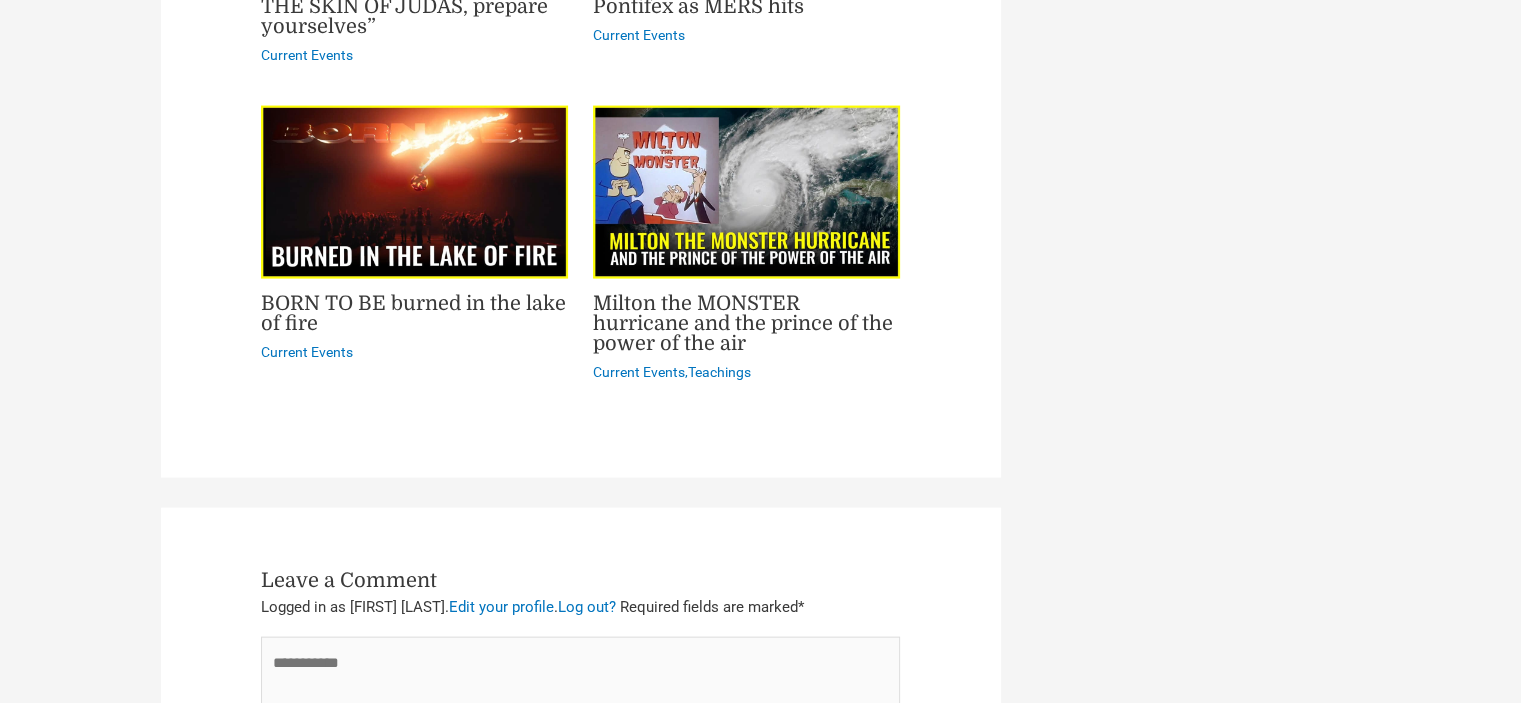 drag, startPoint x: 470, startPoint y: 312, endPoint x: 1174, endPoint y: 395, distance: 708.87585 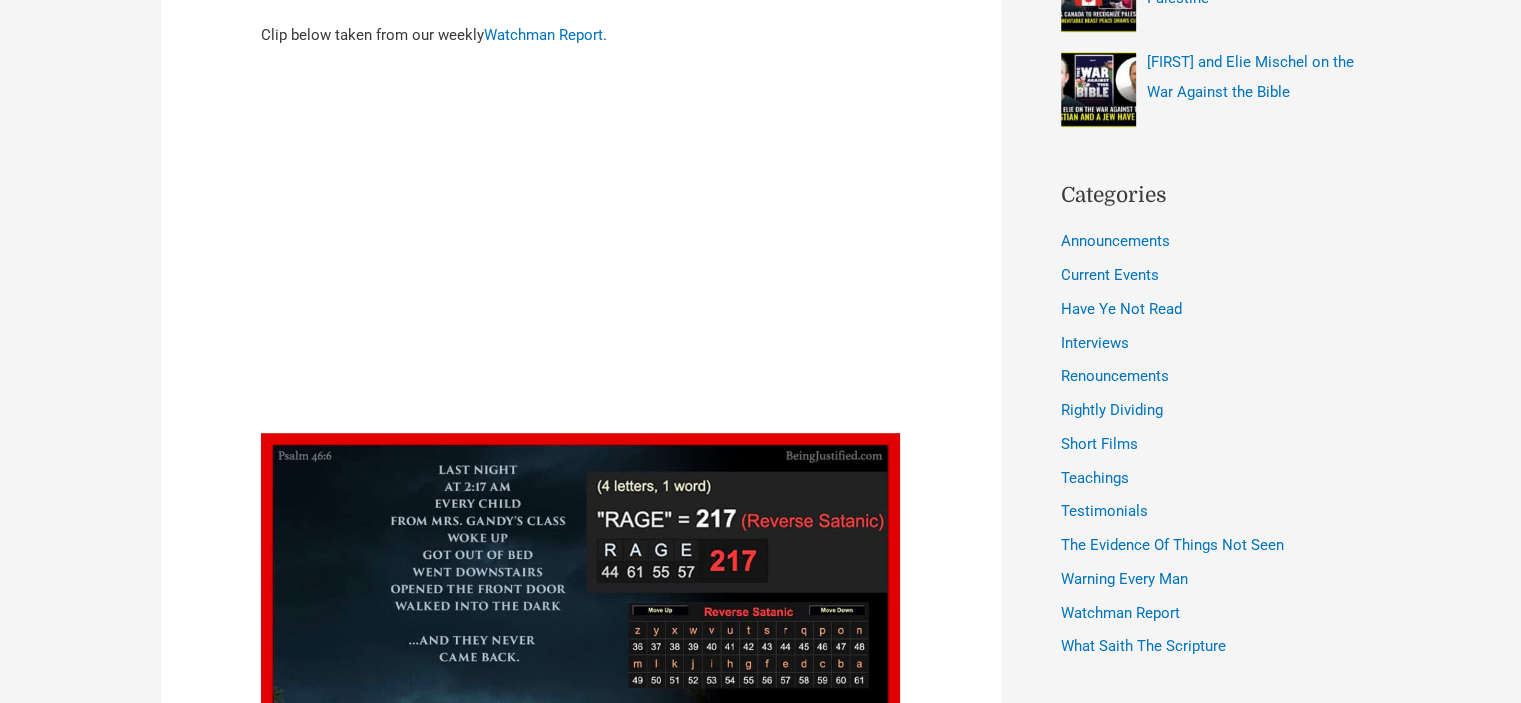 scroll, scrollTop: 823, scrollLeft: 0, axis: vertical 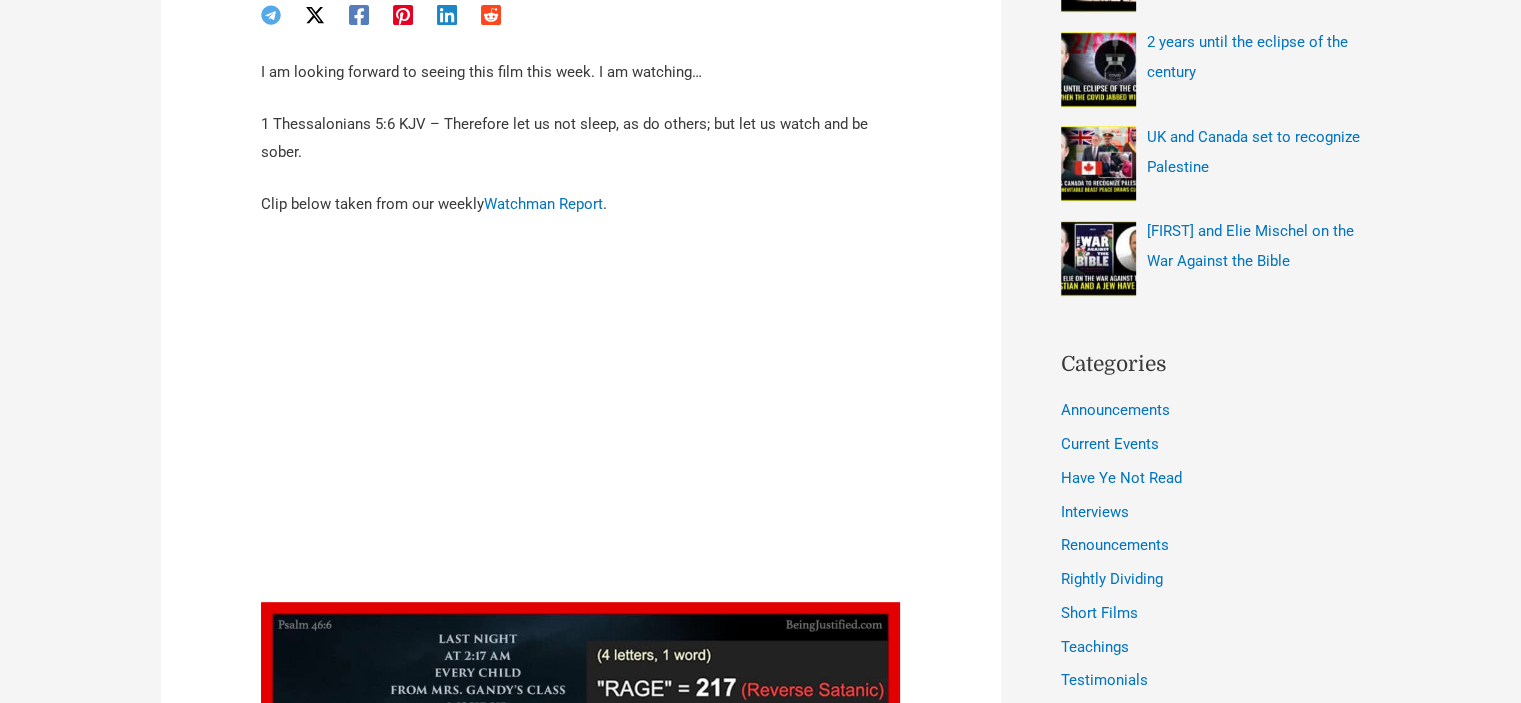click on "Weapons (a film about COVID jabbed people that become weapons)  August 3, 2025   /  Current Events  / By
Marco
I am looking forward to seeing this film this week. I am watching…
Watchman Report ." at bounding box center [581, 1228] 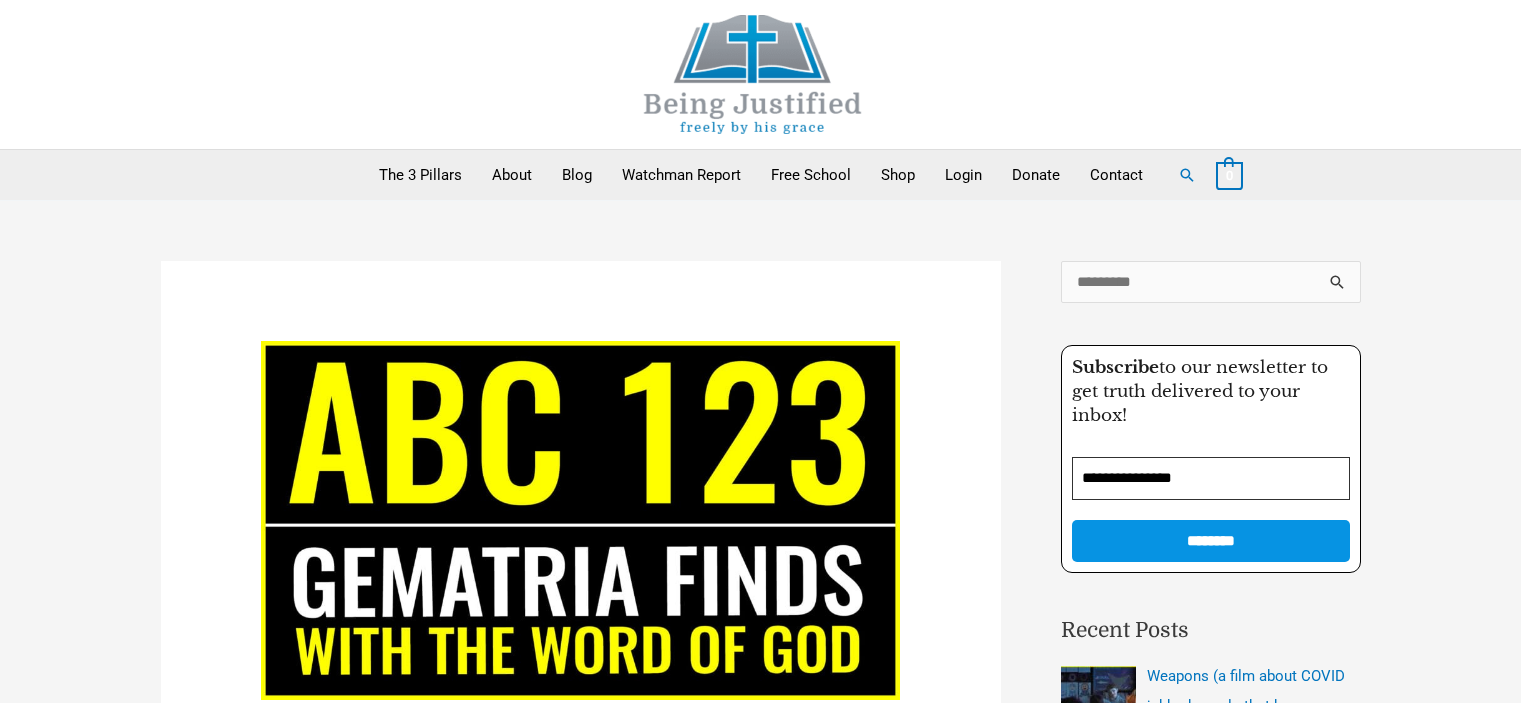 scroll, scrollTop: 1100, scrollLeft: 0, axis: vertical 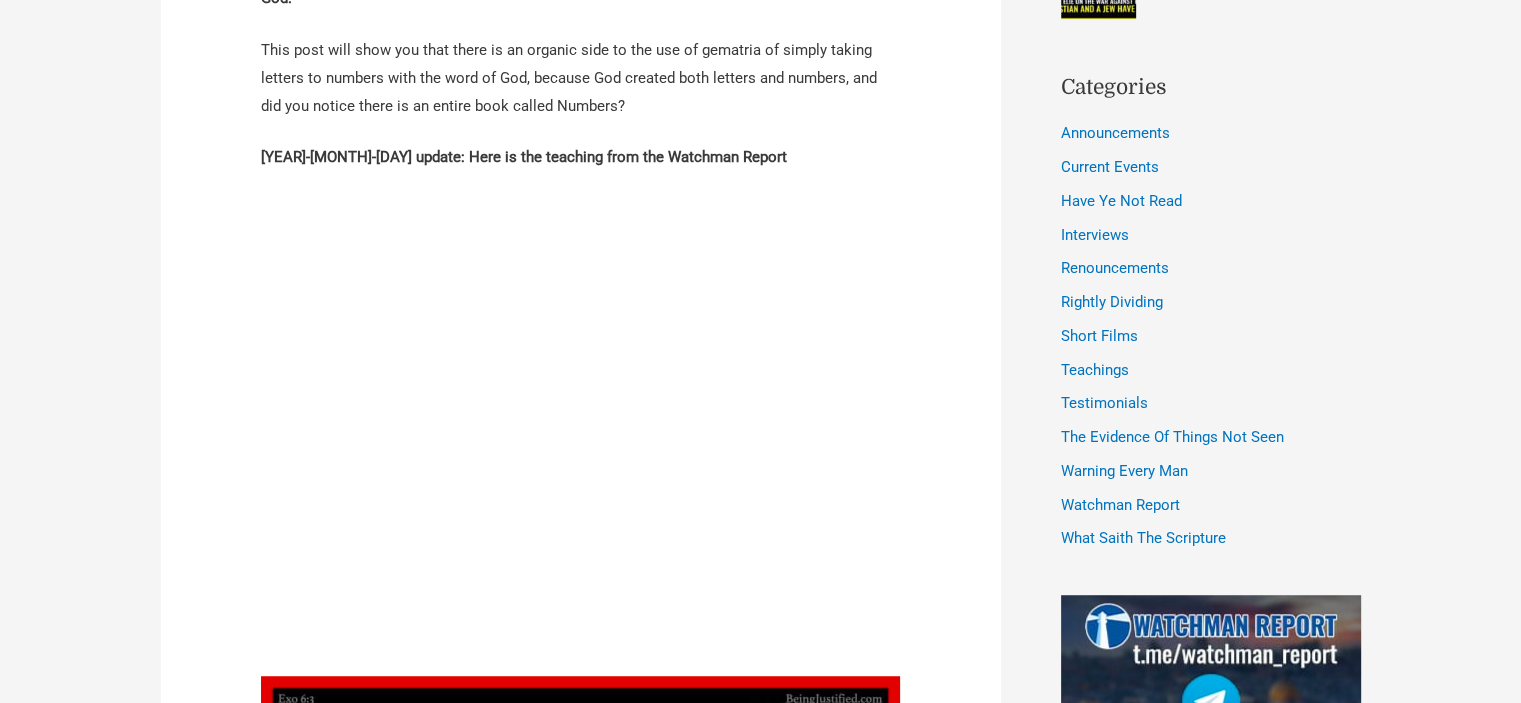 click on "Gematria finds with the word of God [MONTH] [DAY], [YEAR] / Teachings / By [FIRST] This is how you count “the number of the beast” which is 666 to “the number of his name.”" at bounding box center [581, 4646] 